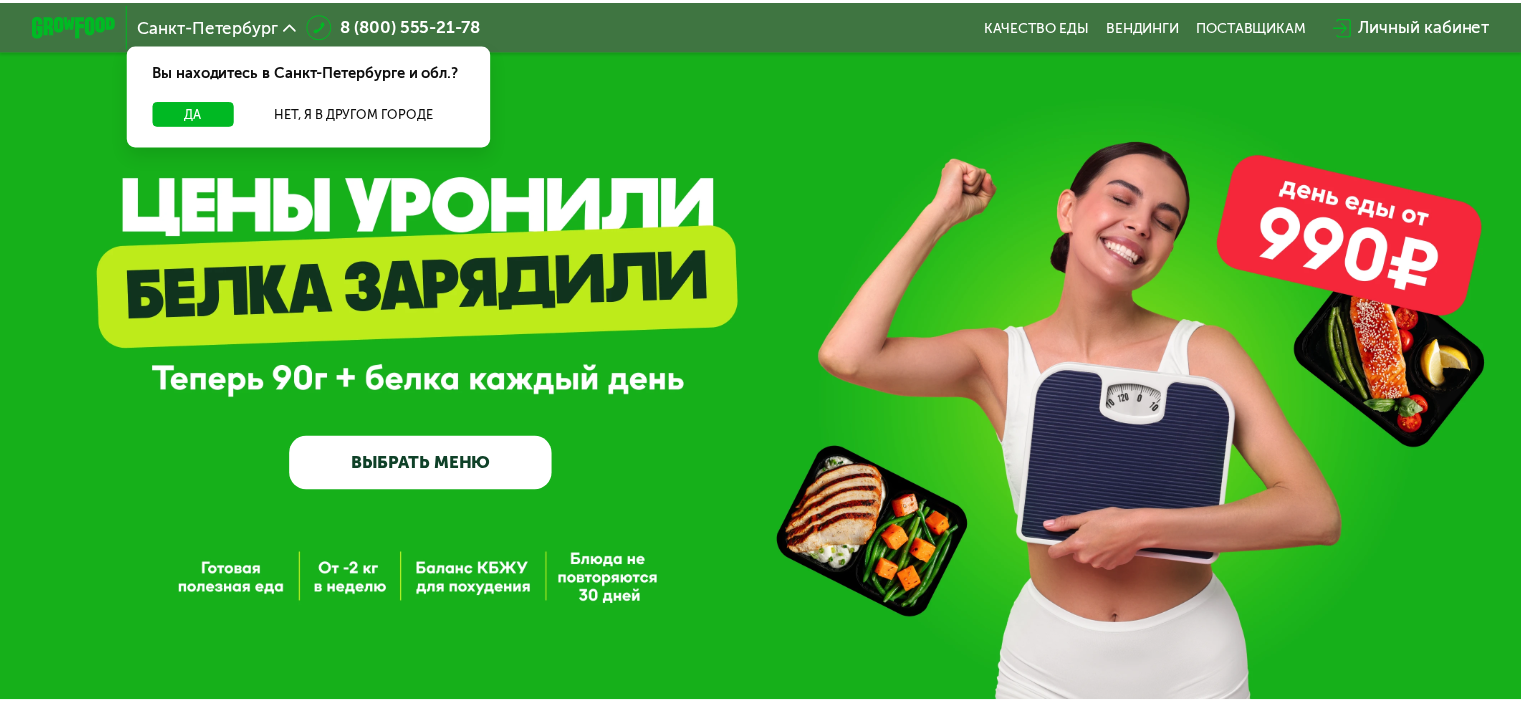 scroll, scrollTop: 0, scrollLeft: 0, axis: both 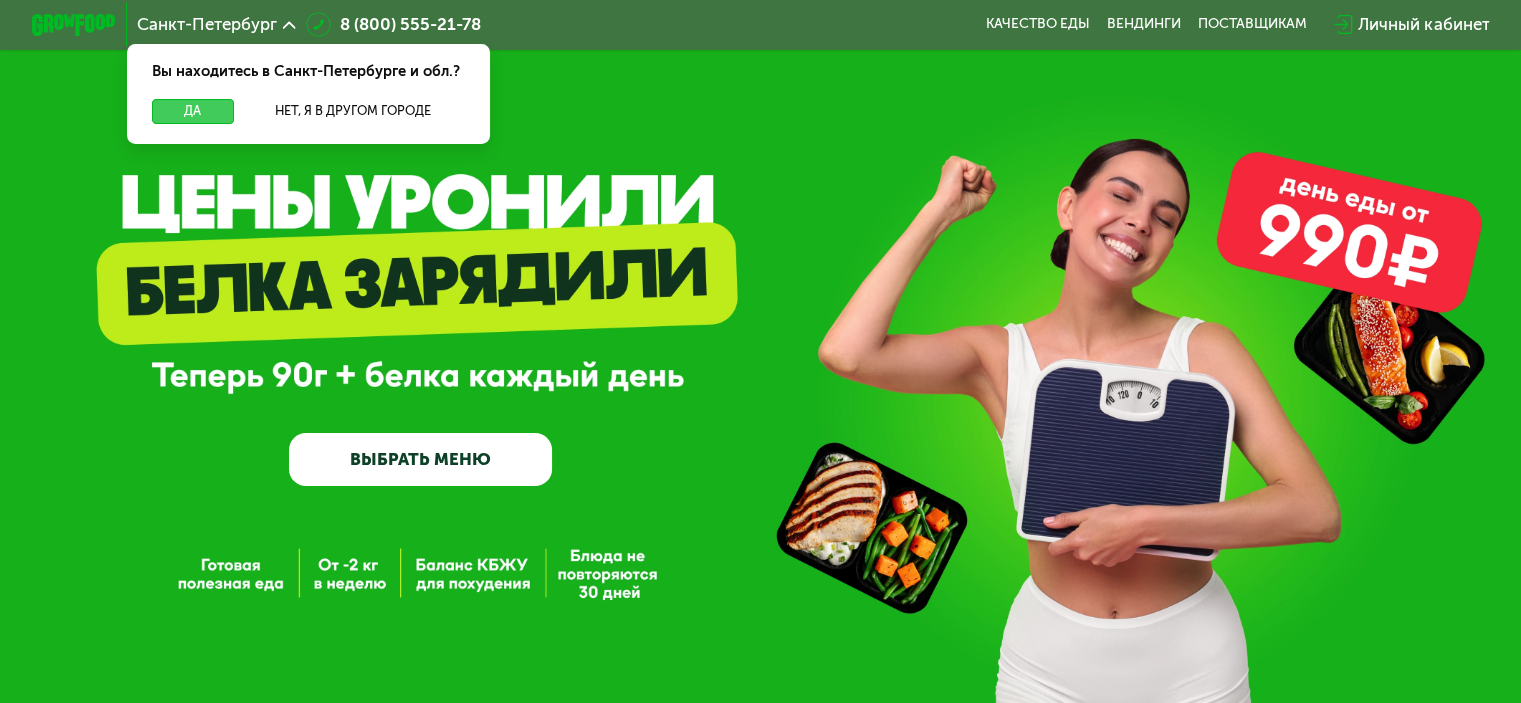click on "Да" at bounding box center [192, 111] 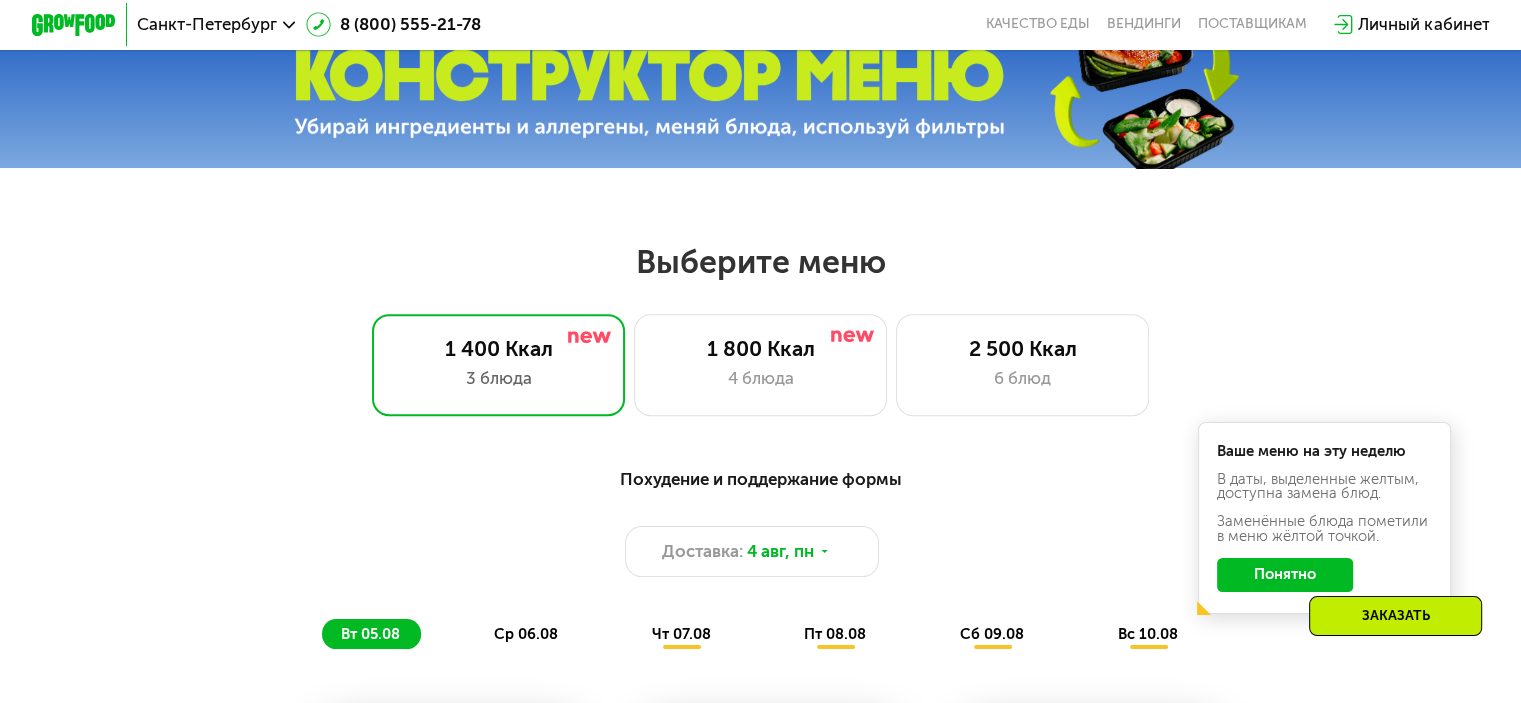 scroll, scrollTop: 800, scrollLeft: 0, axis: vertical 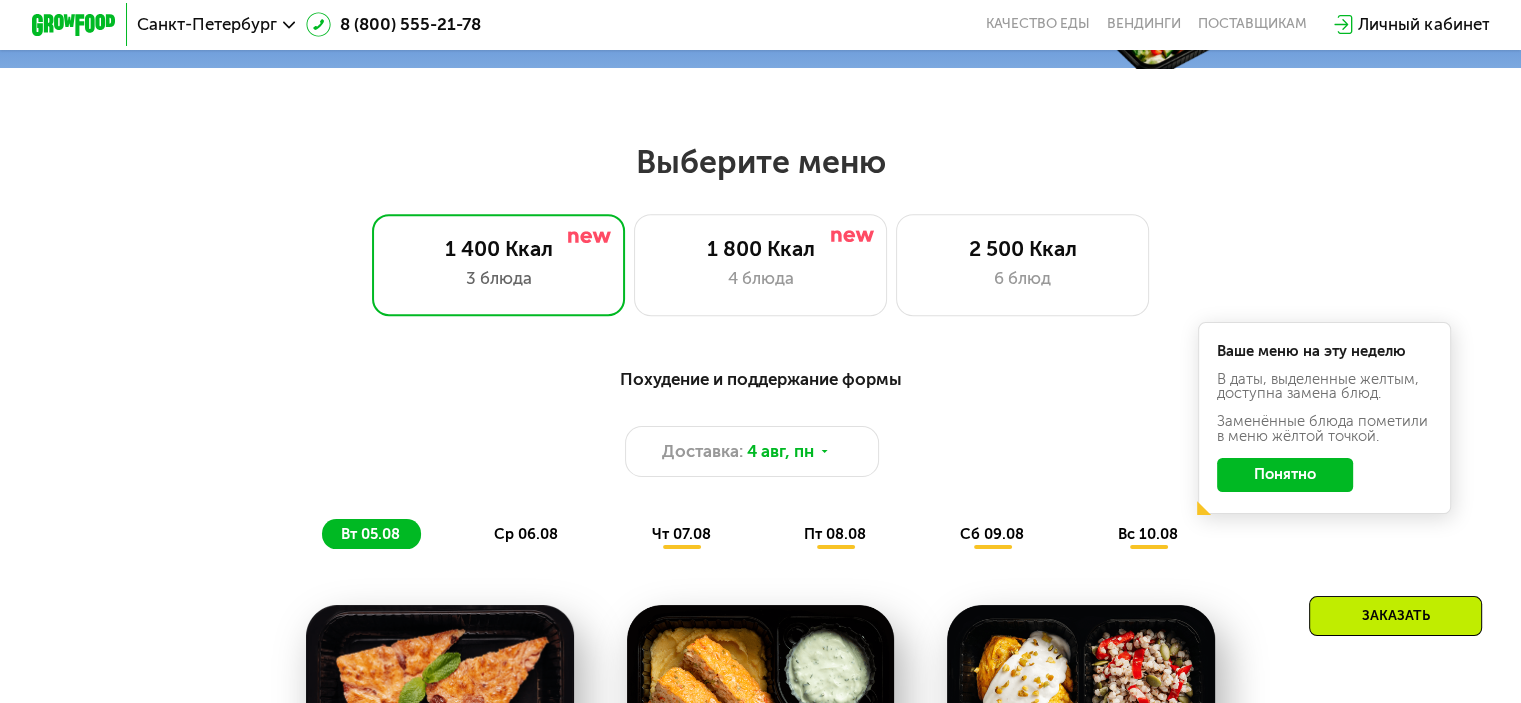 click on "Понятно" 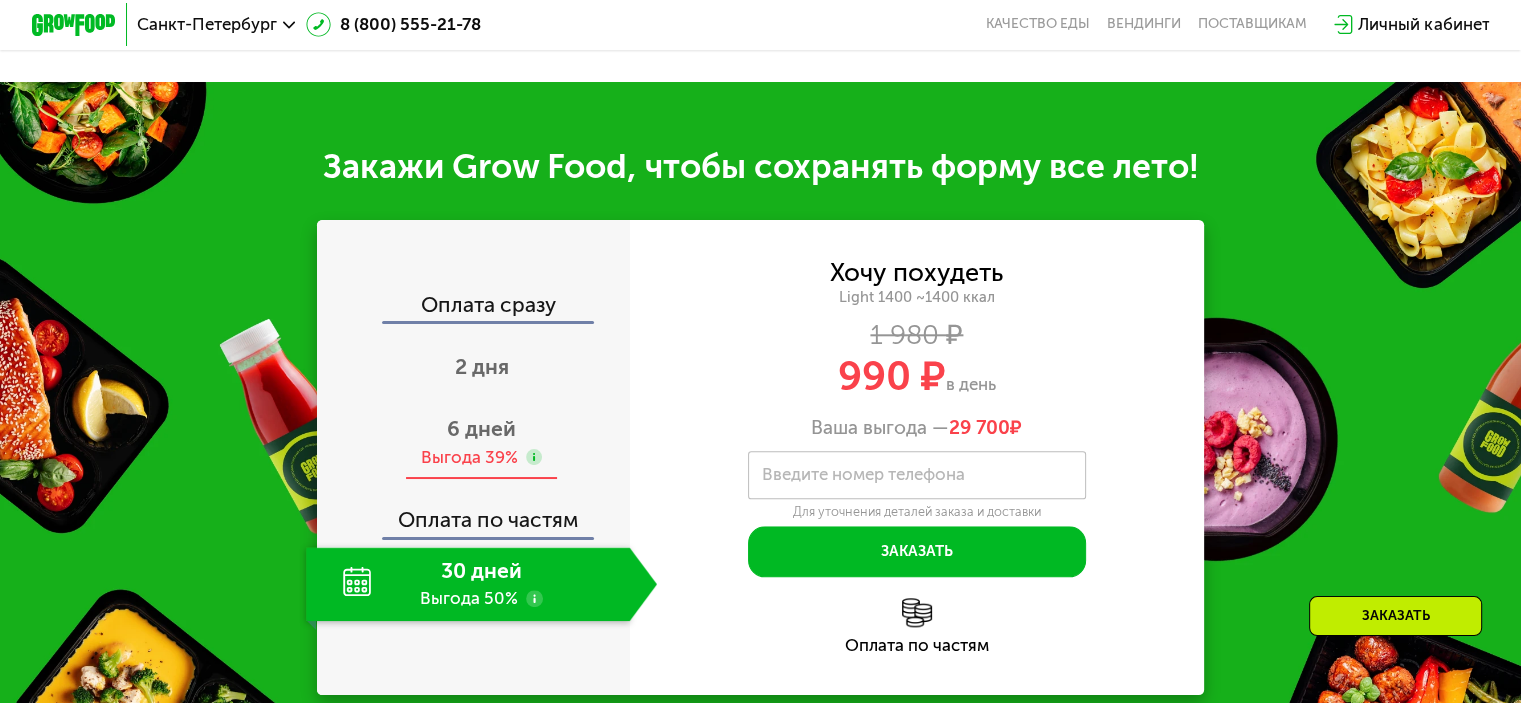 scroll, scrollTop: 2100, scrollLeft: 0, axis: vertical 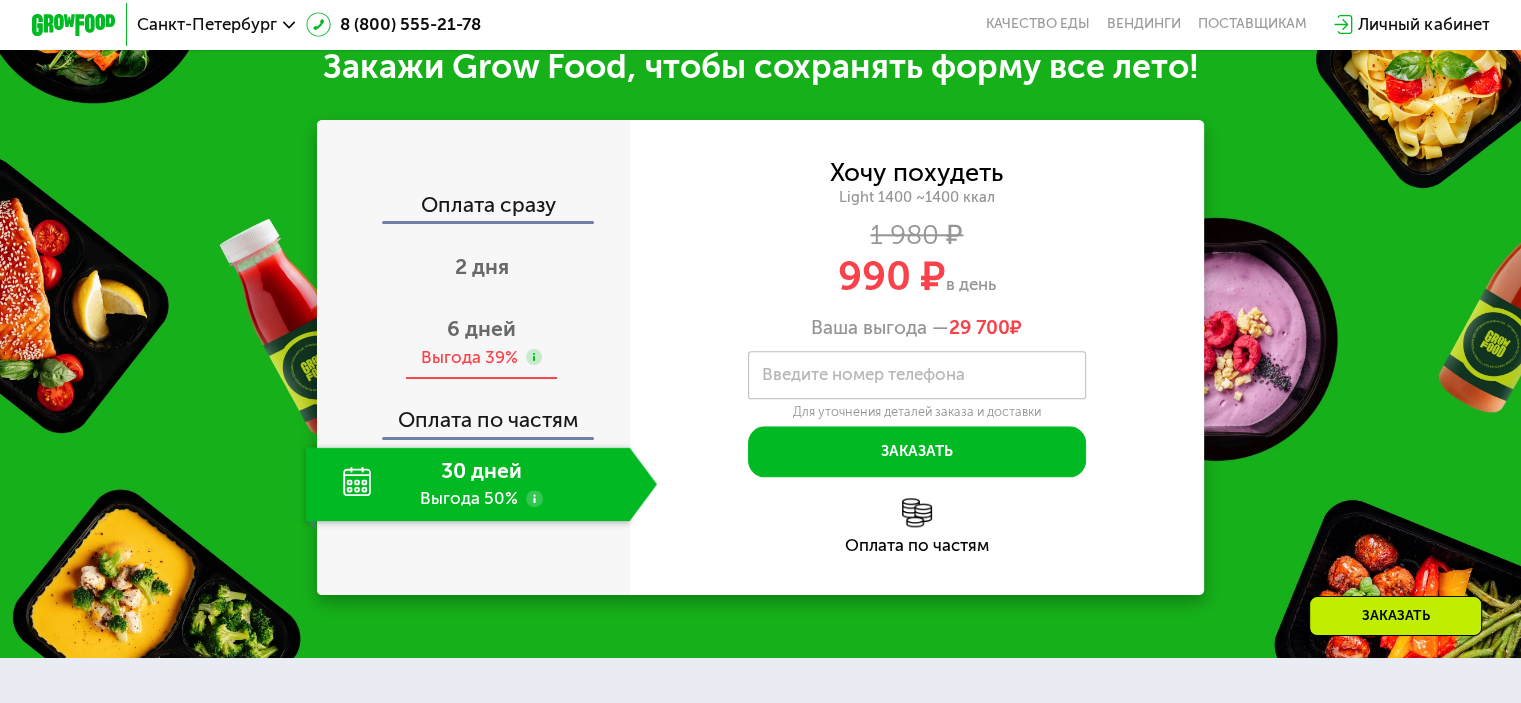 click 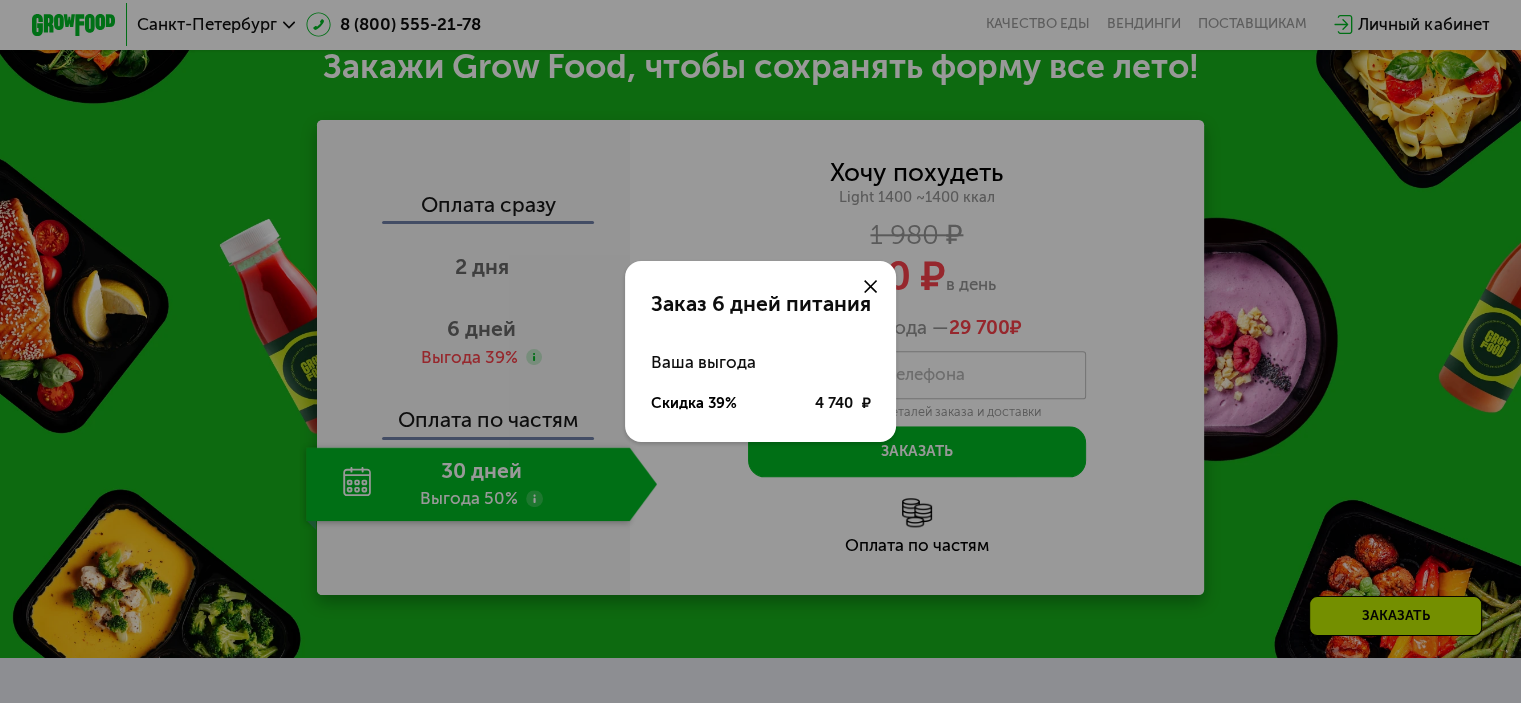 click 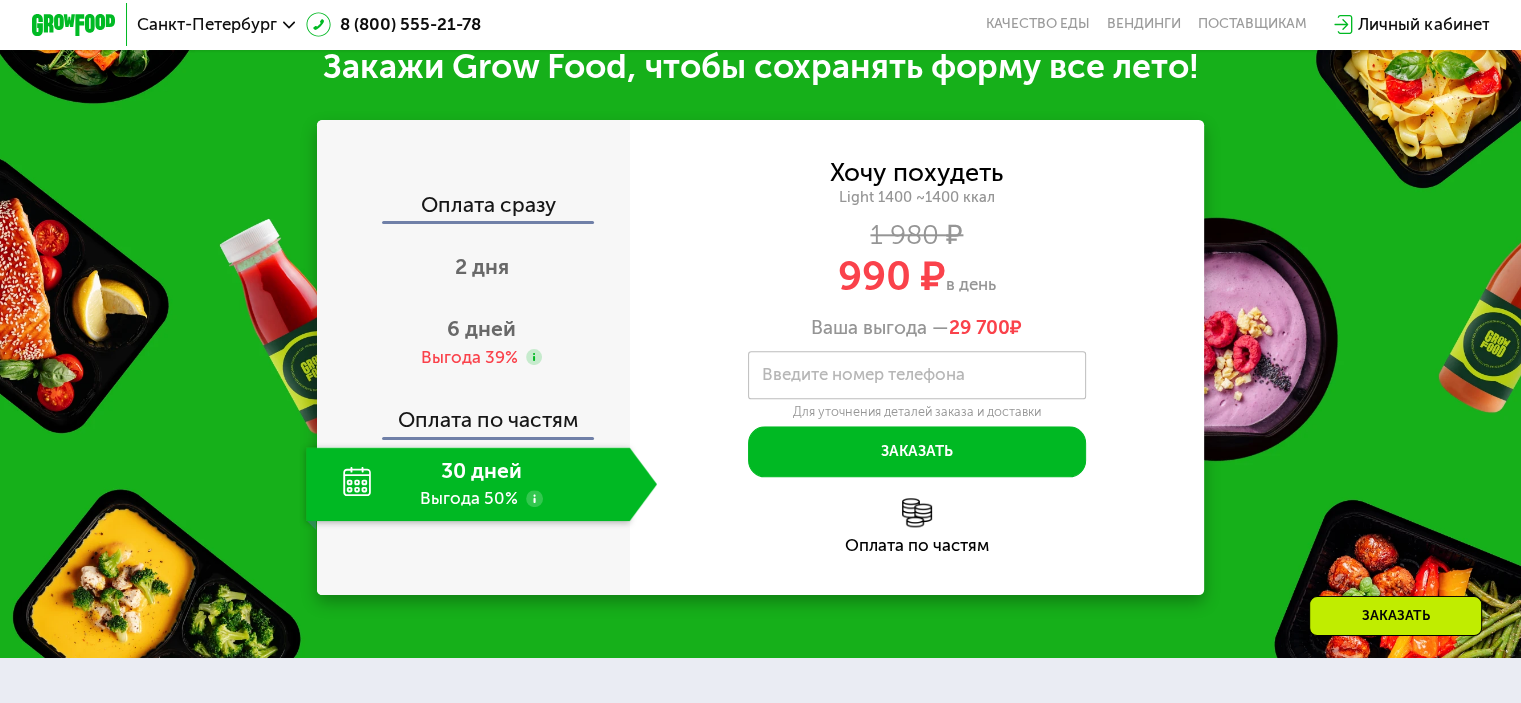 click on "30 дней Выгода 50%" 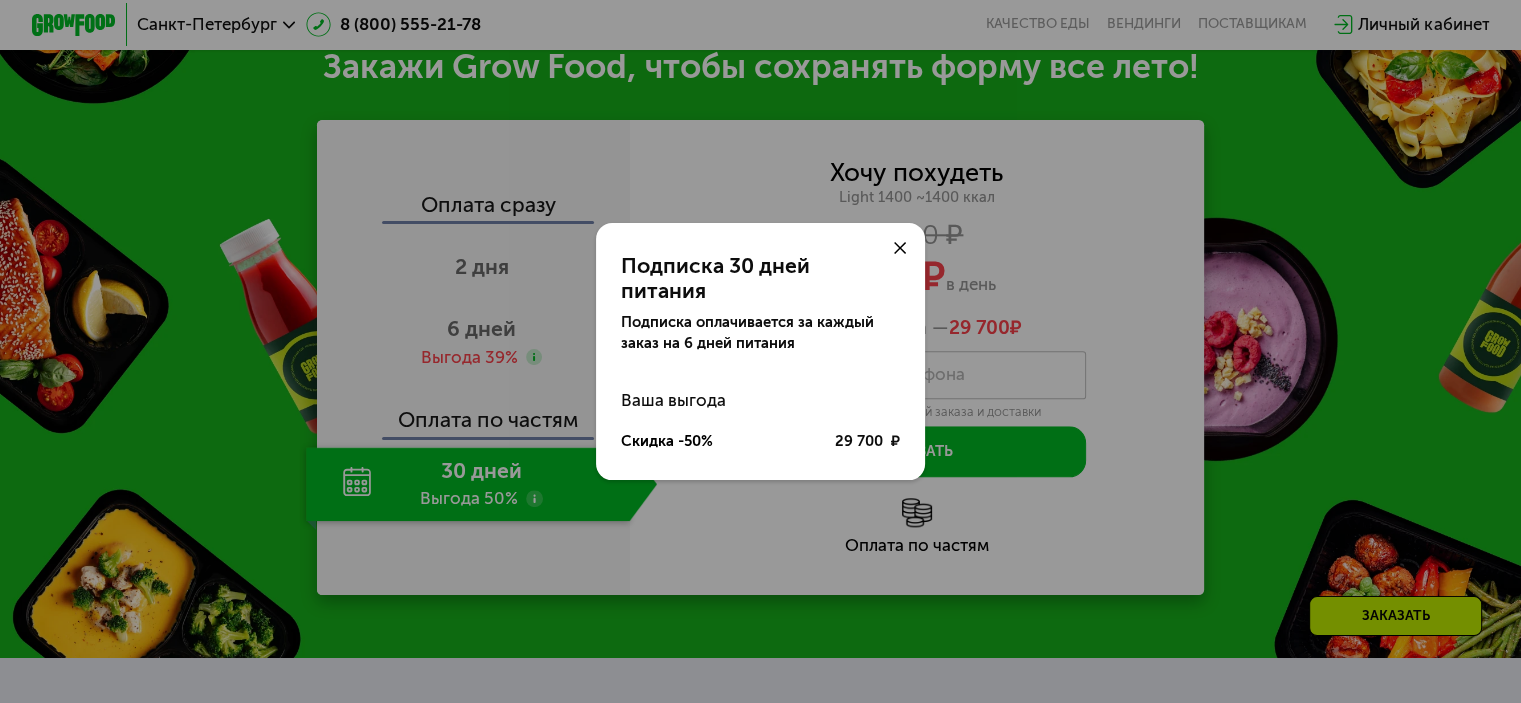 click 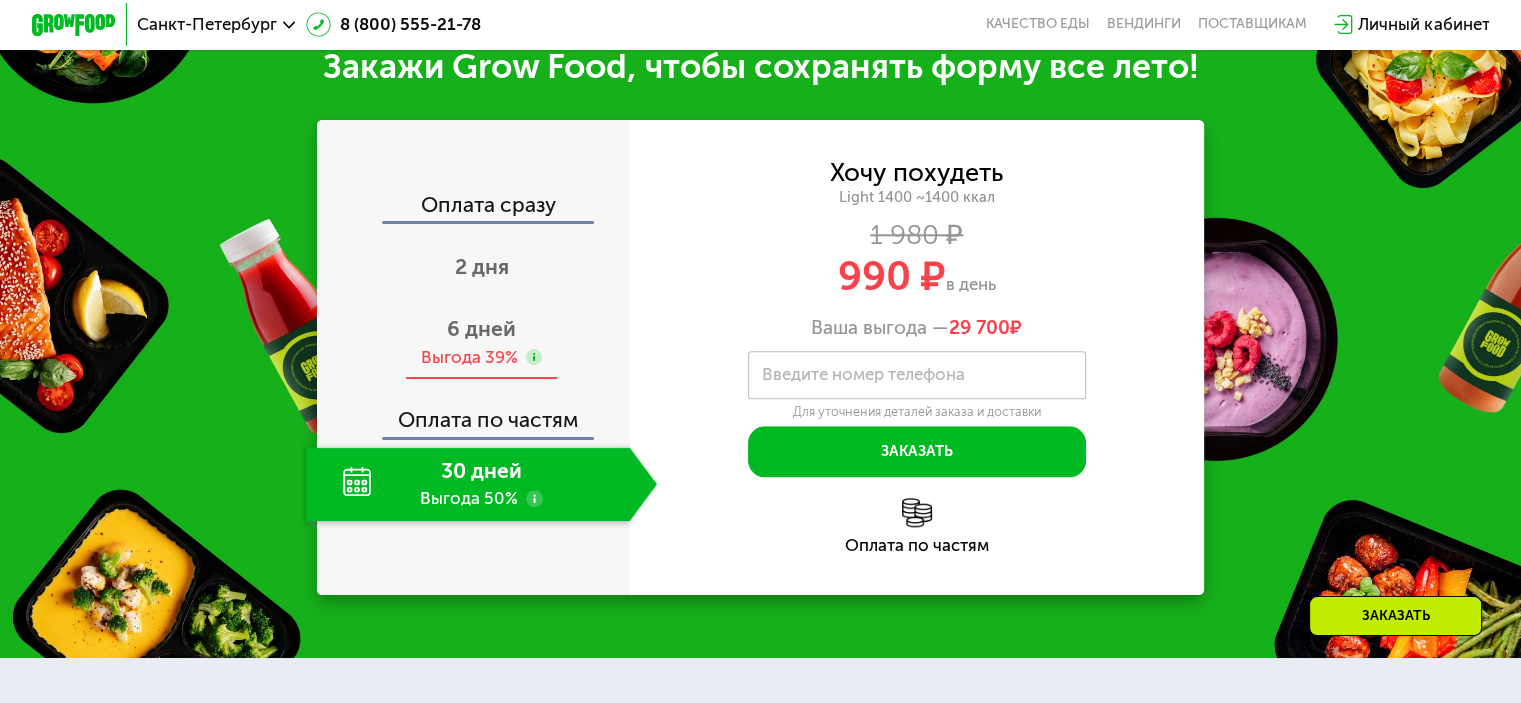 click 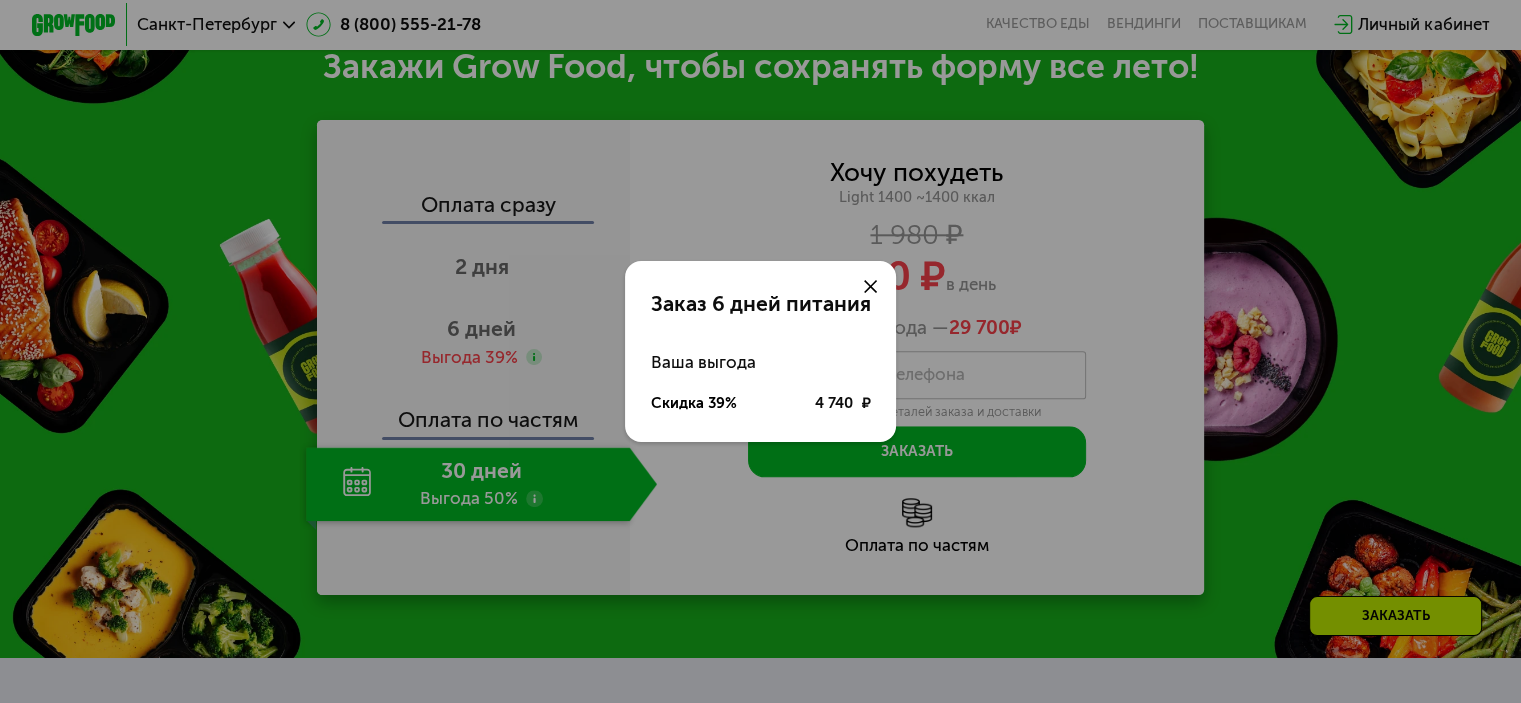 scroll, scrollTop: 2200, scrollLeft: 0, axis: vertical 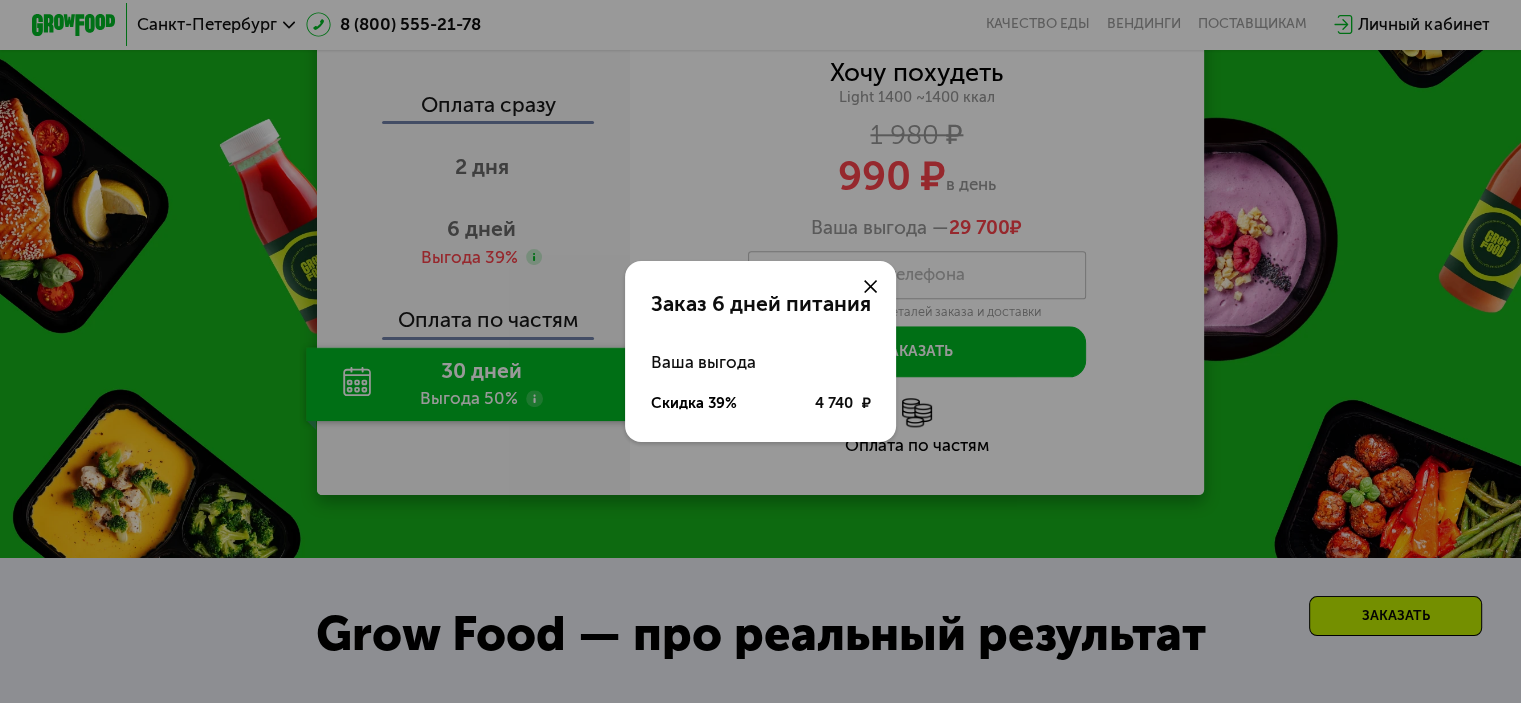click 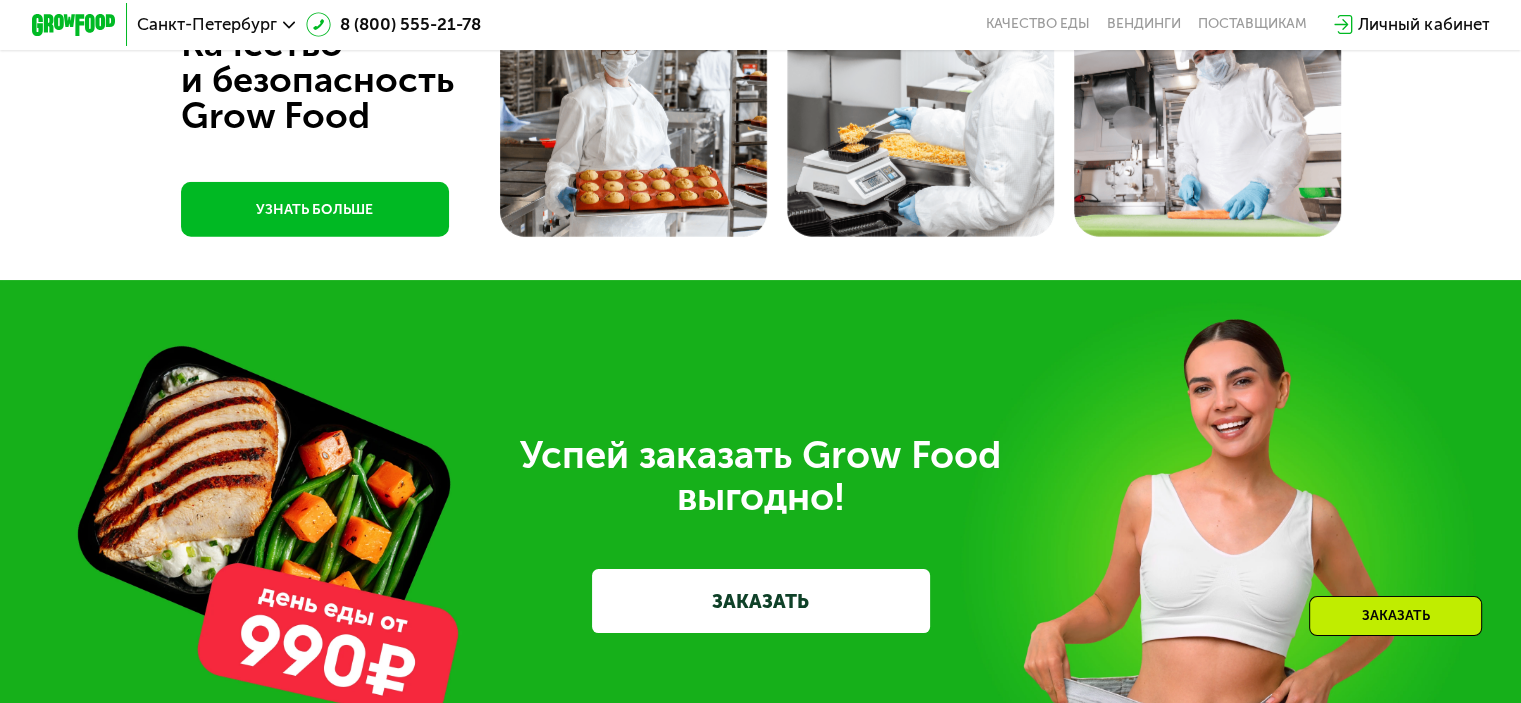 scroll, scrollTop: 5800, scrollLeft: 0, axis: vertical 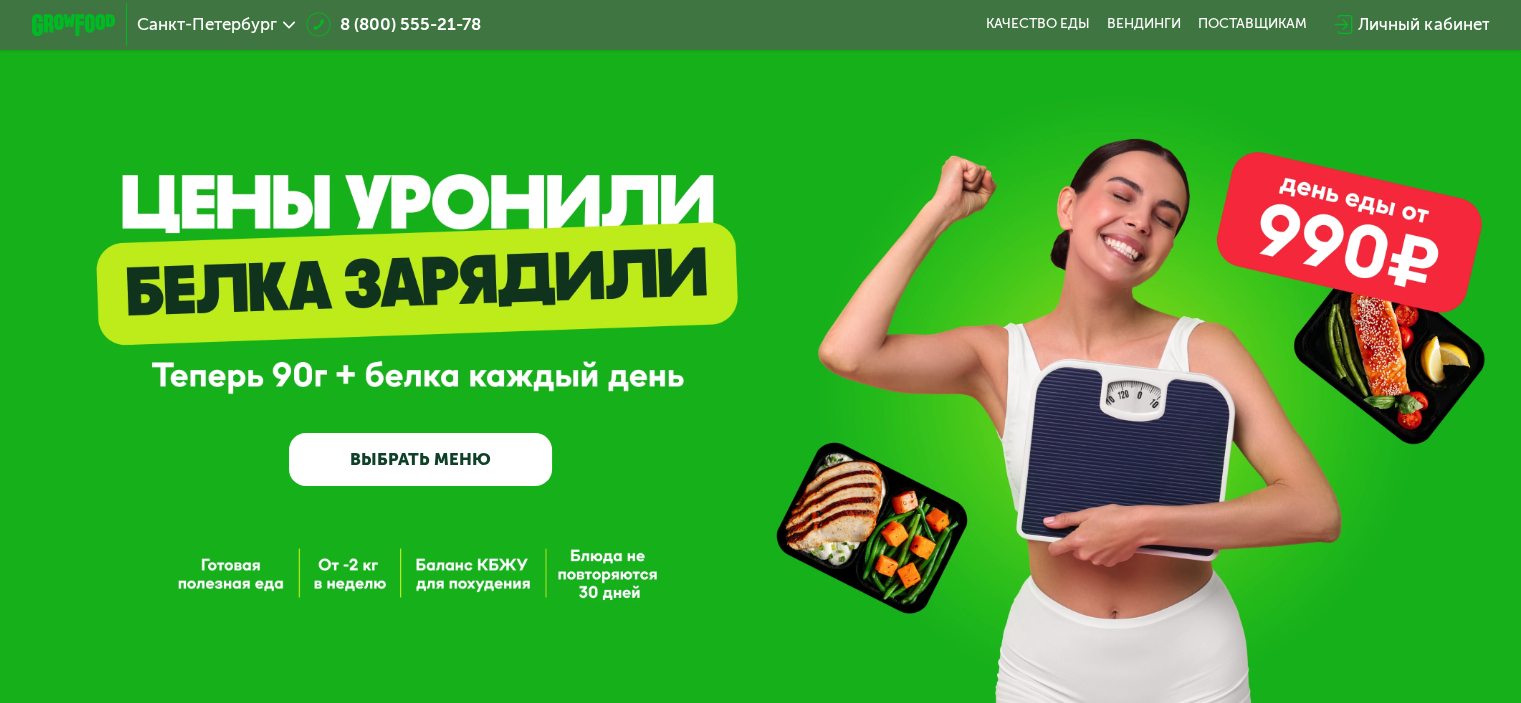 click on "ВЫБРАТЬ МЕНЮ" at bounding box center (420, 459) 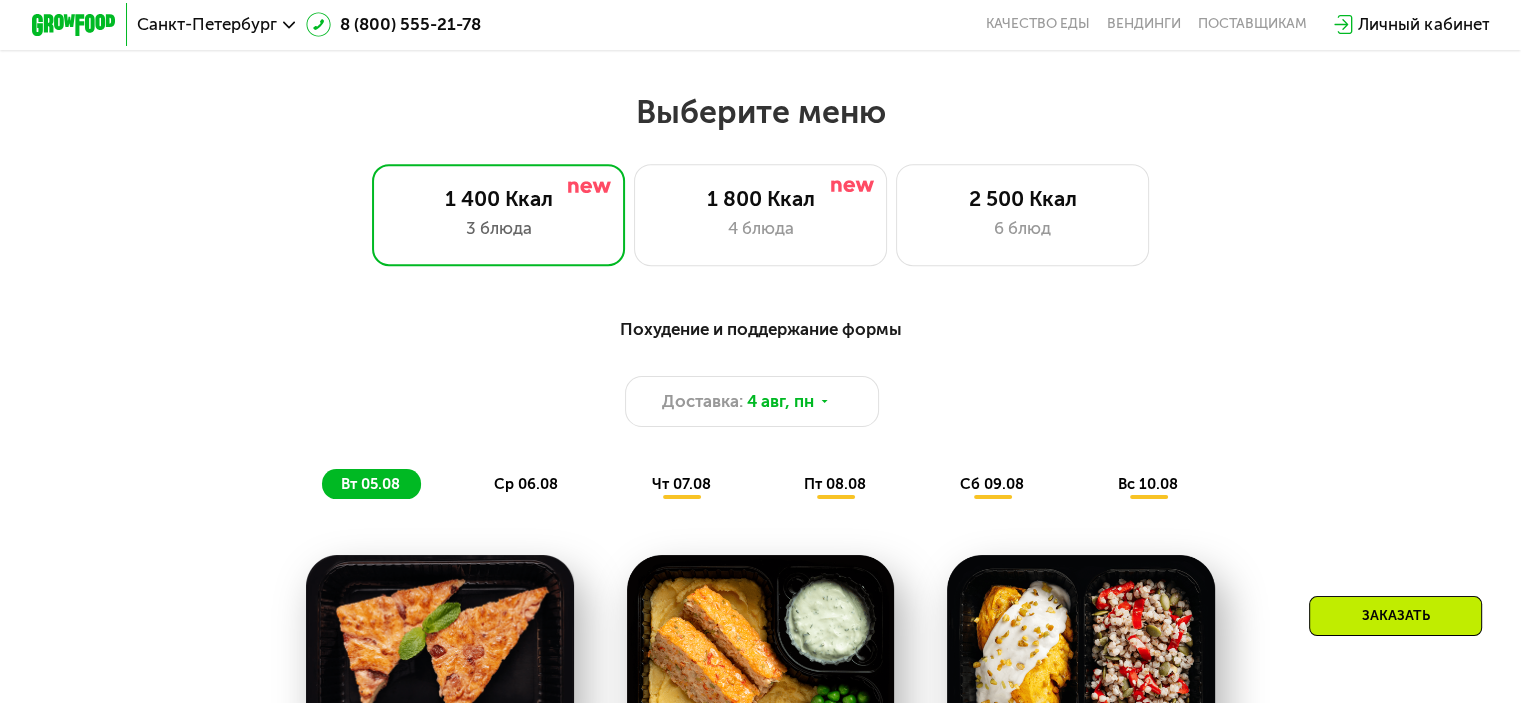scroll, scrollTop: 900, scrollLeft: 0, axis: vertical 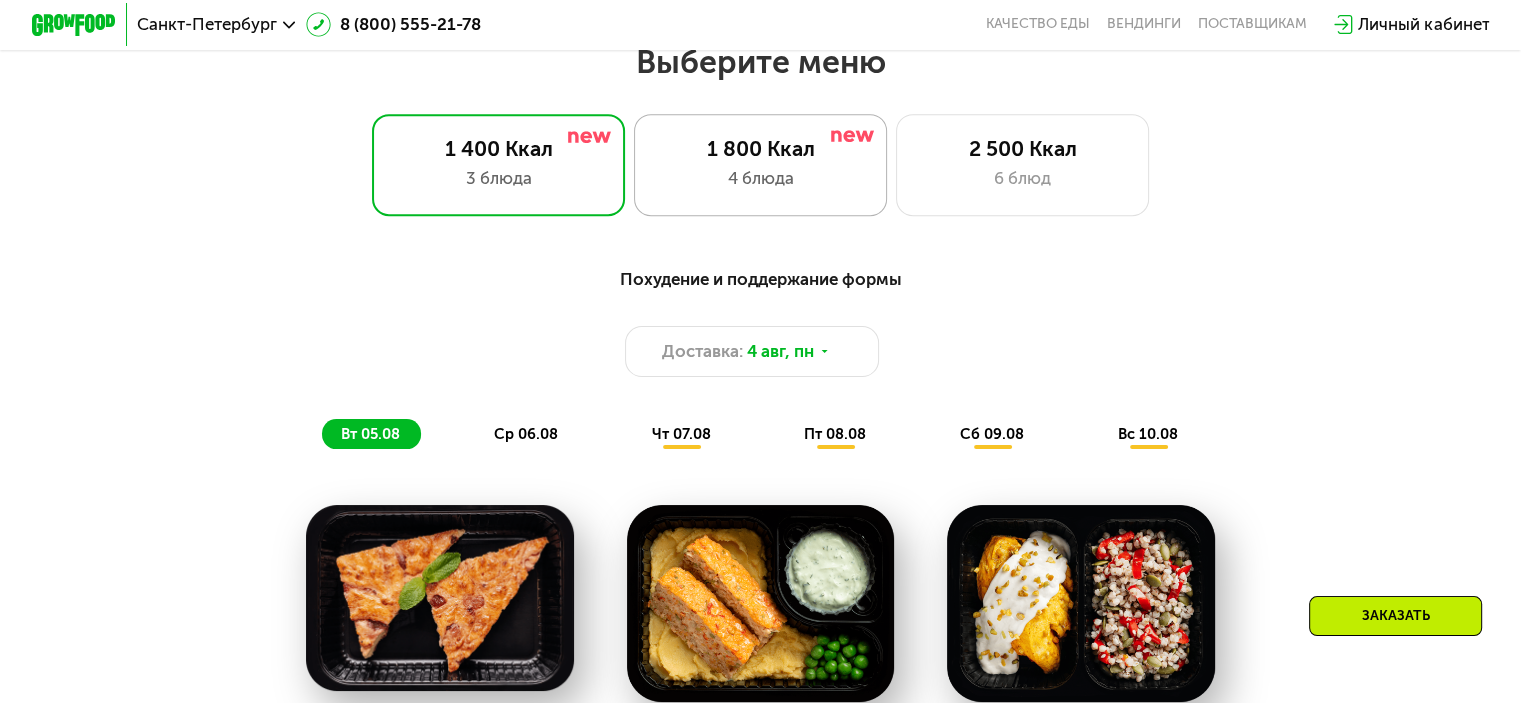 click on "4 блюда" at bounding box center (760, 178) 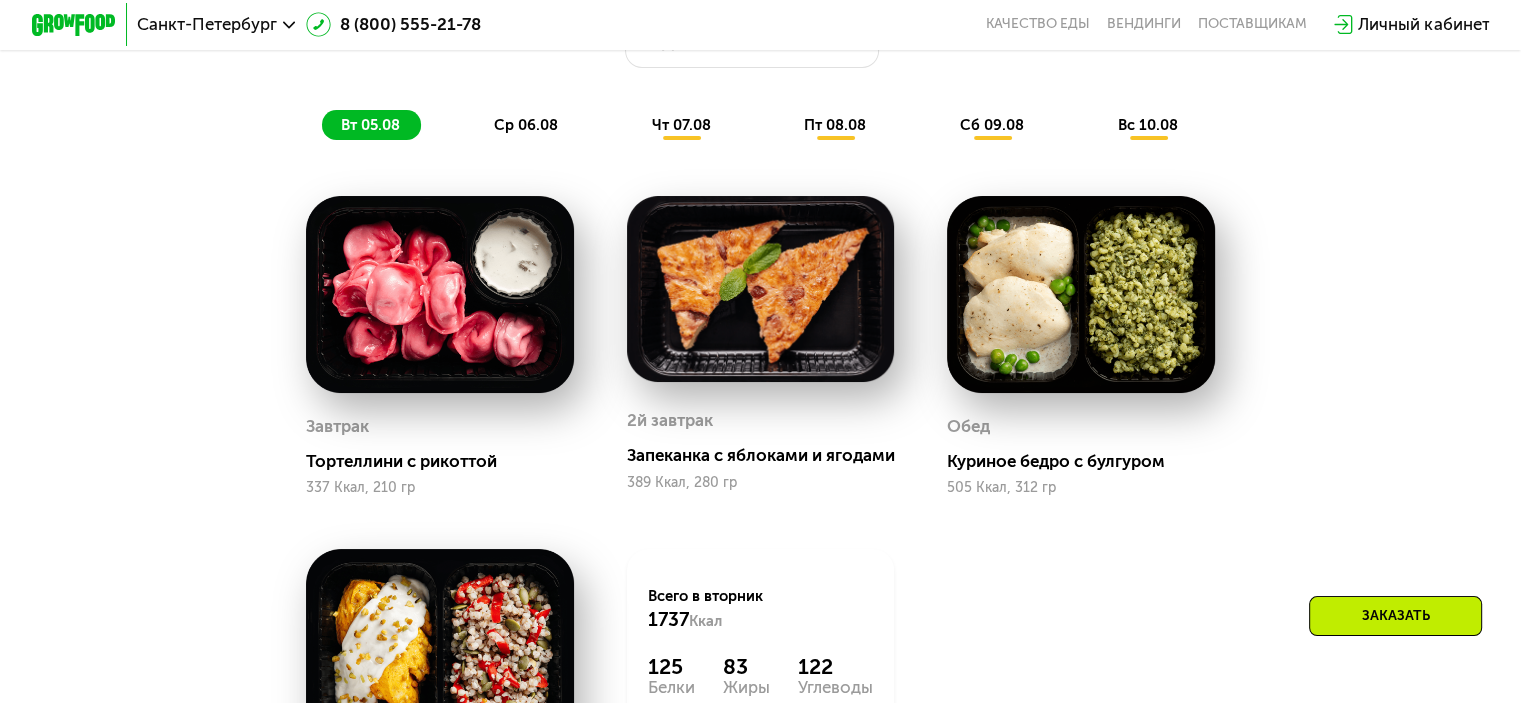 scroll, scrollTop: 1200, scrollLeft: 0, axis: vertical 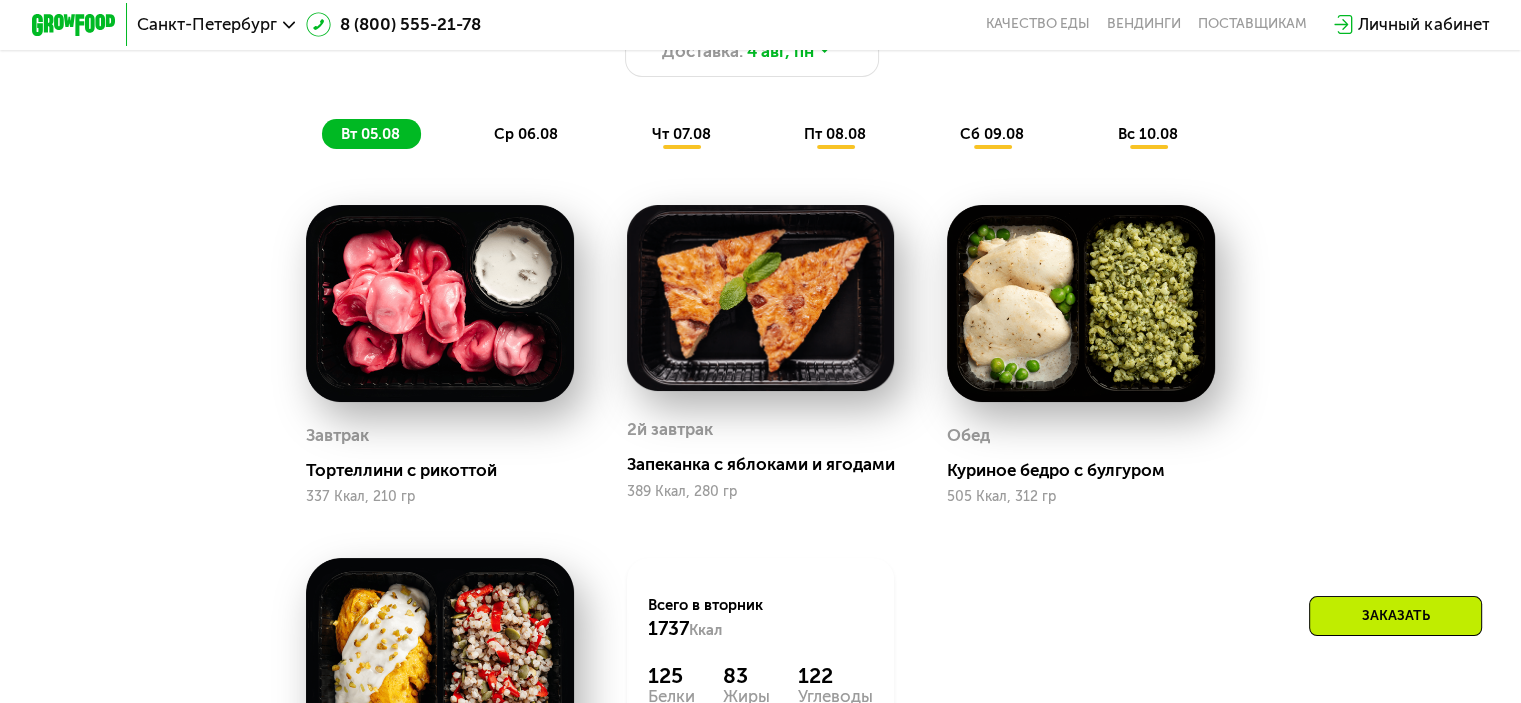 click at bounding box center [440, 303] 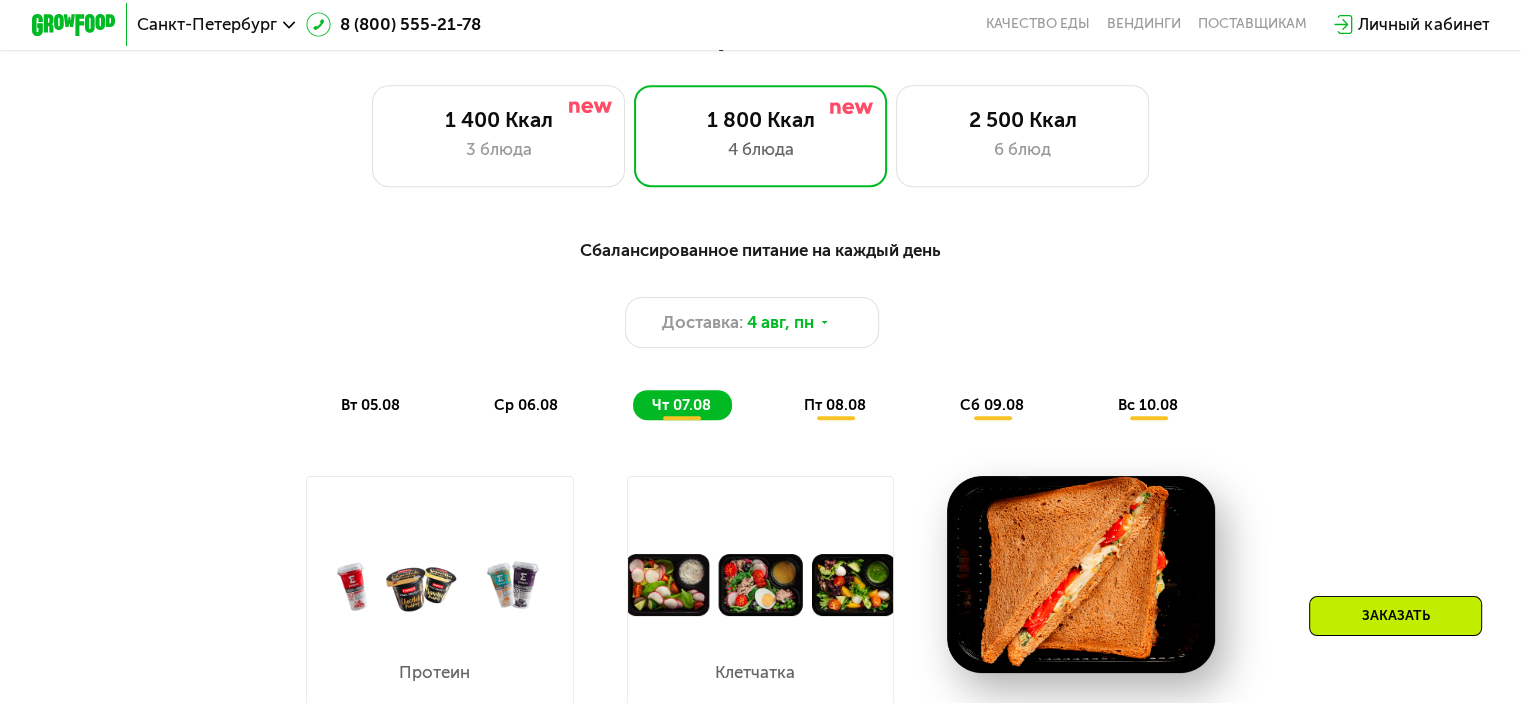 scroll, scrollTop: 900, scrollLeft: 0, axis: vertical 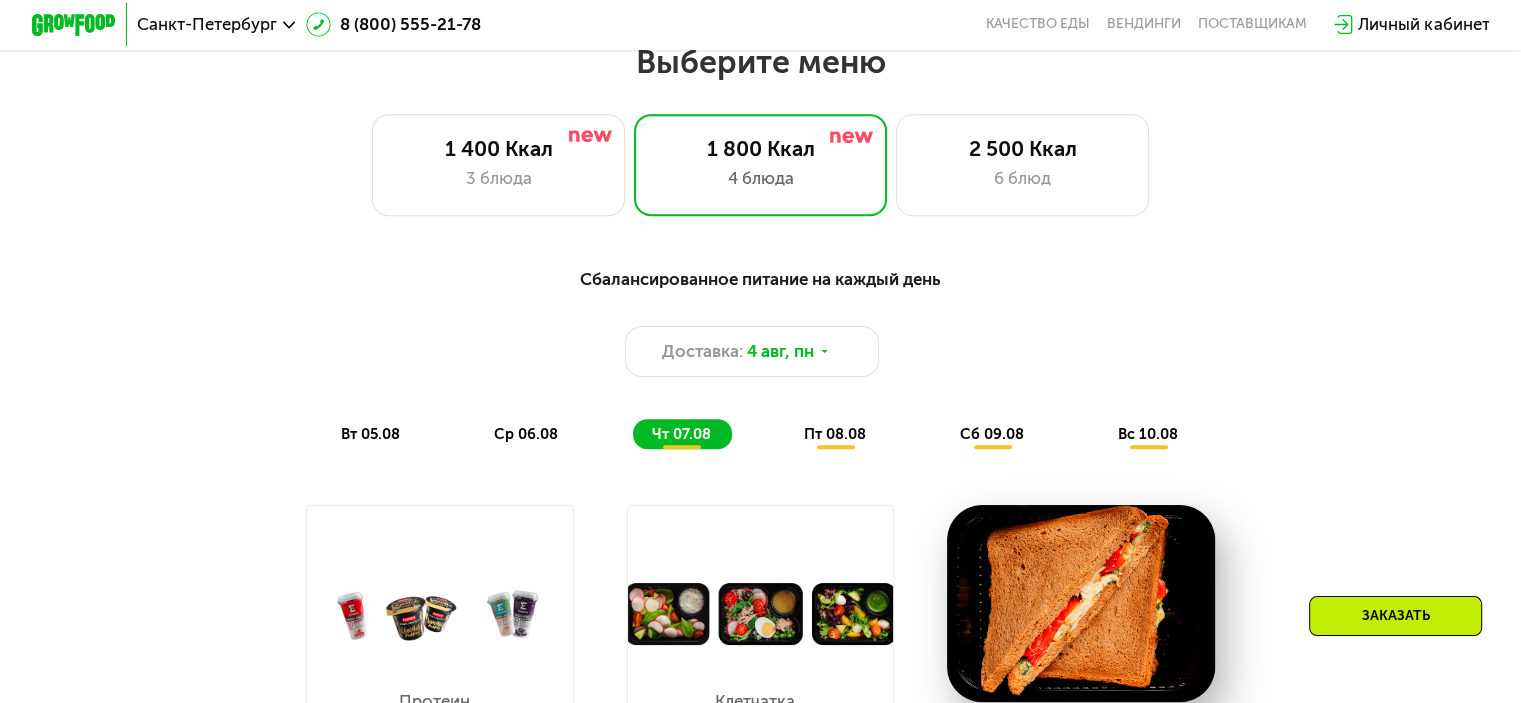 click on "пт 08.08" 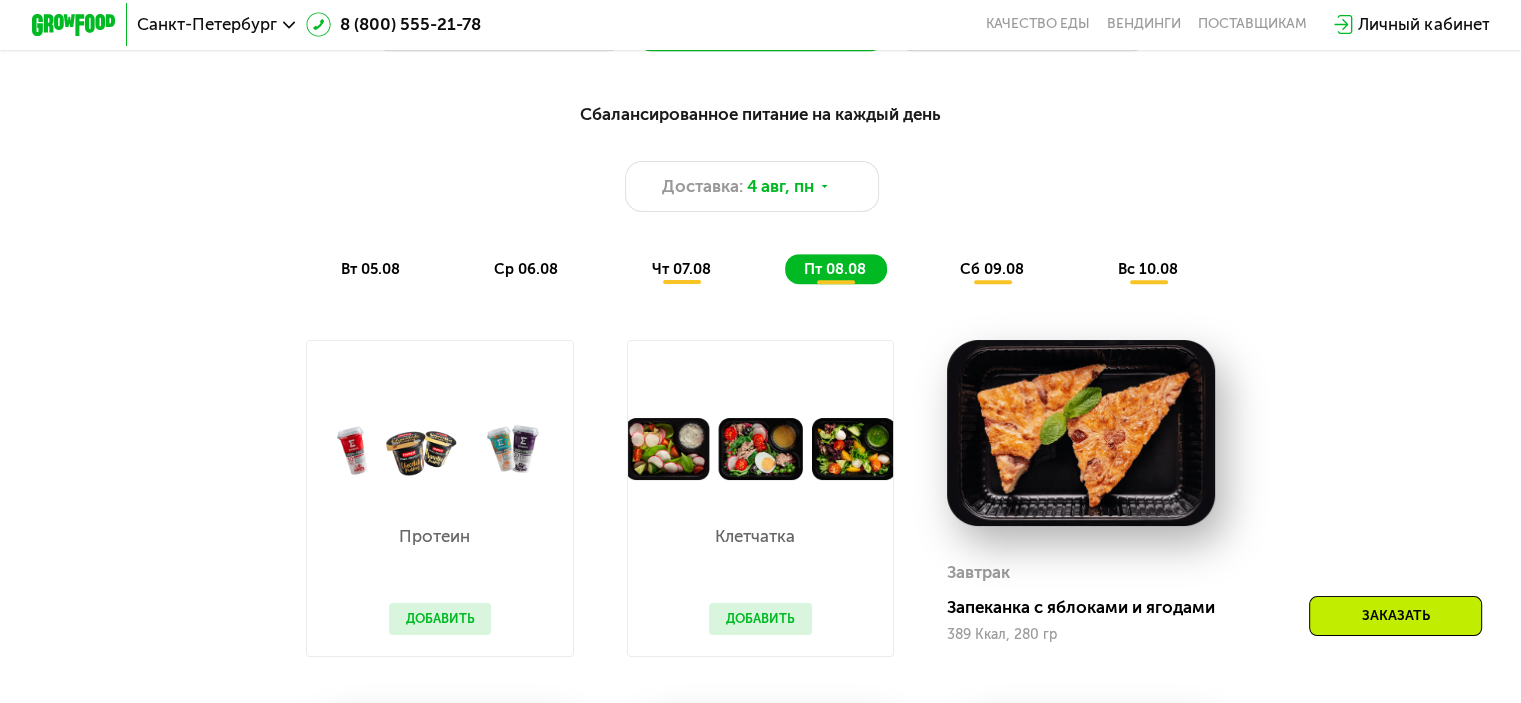 scroll, scrollTop: 900, scrollLeft: 0, axis: vertical 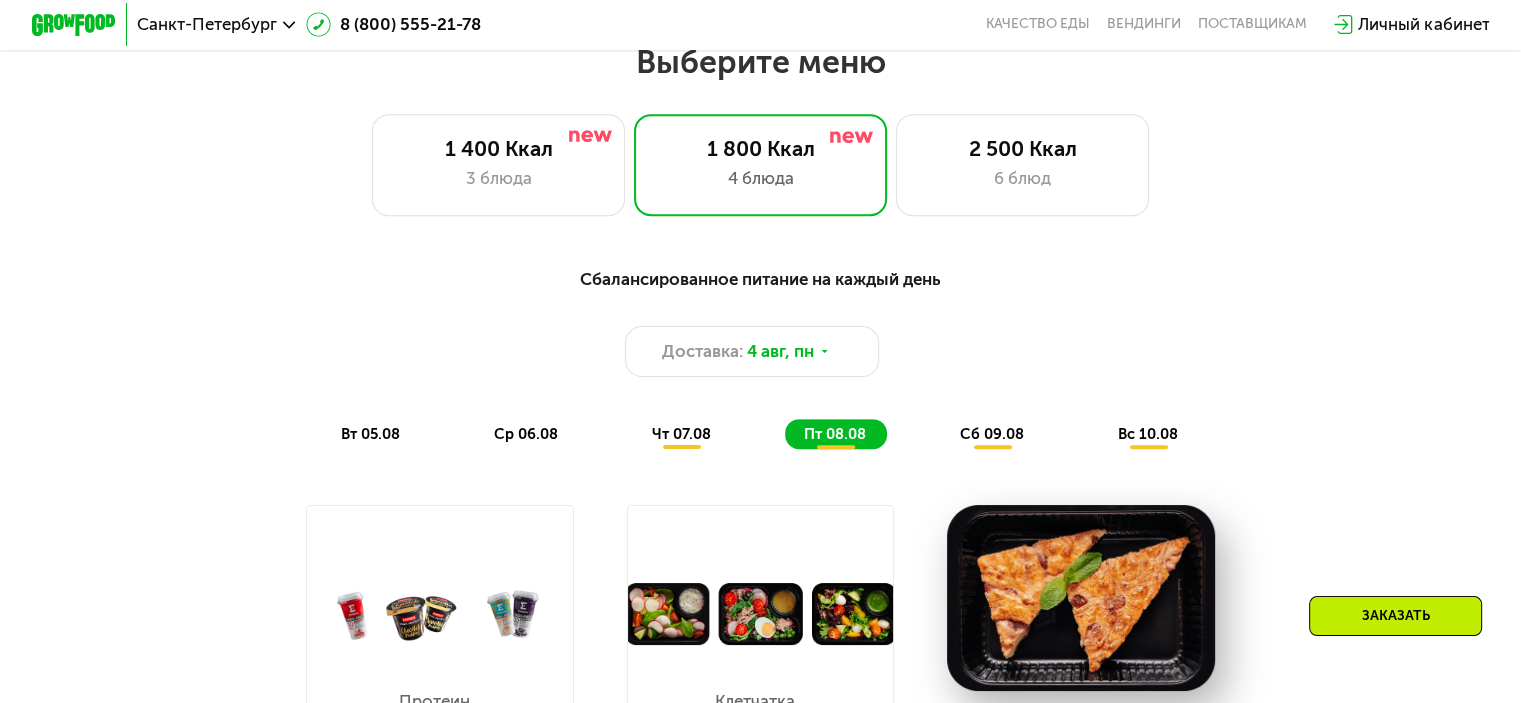 click on "сб 09.08" at bounding box center [992, 434] 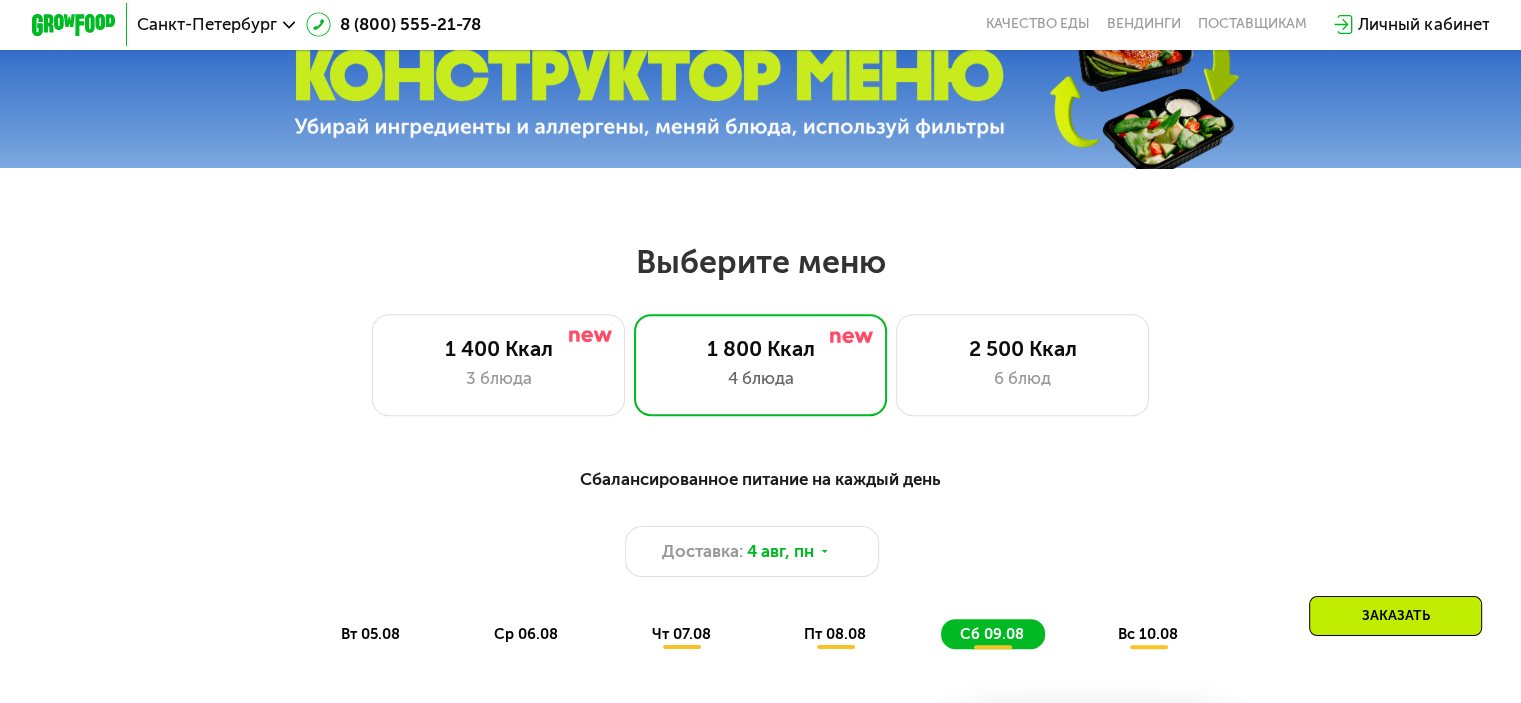 scroll, scrollTop: 1000, scrollLeft: 0, axis: vertical 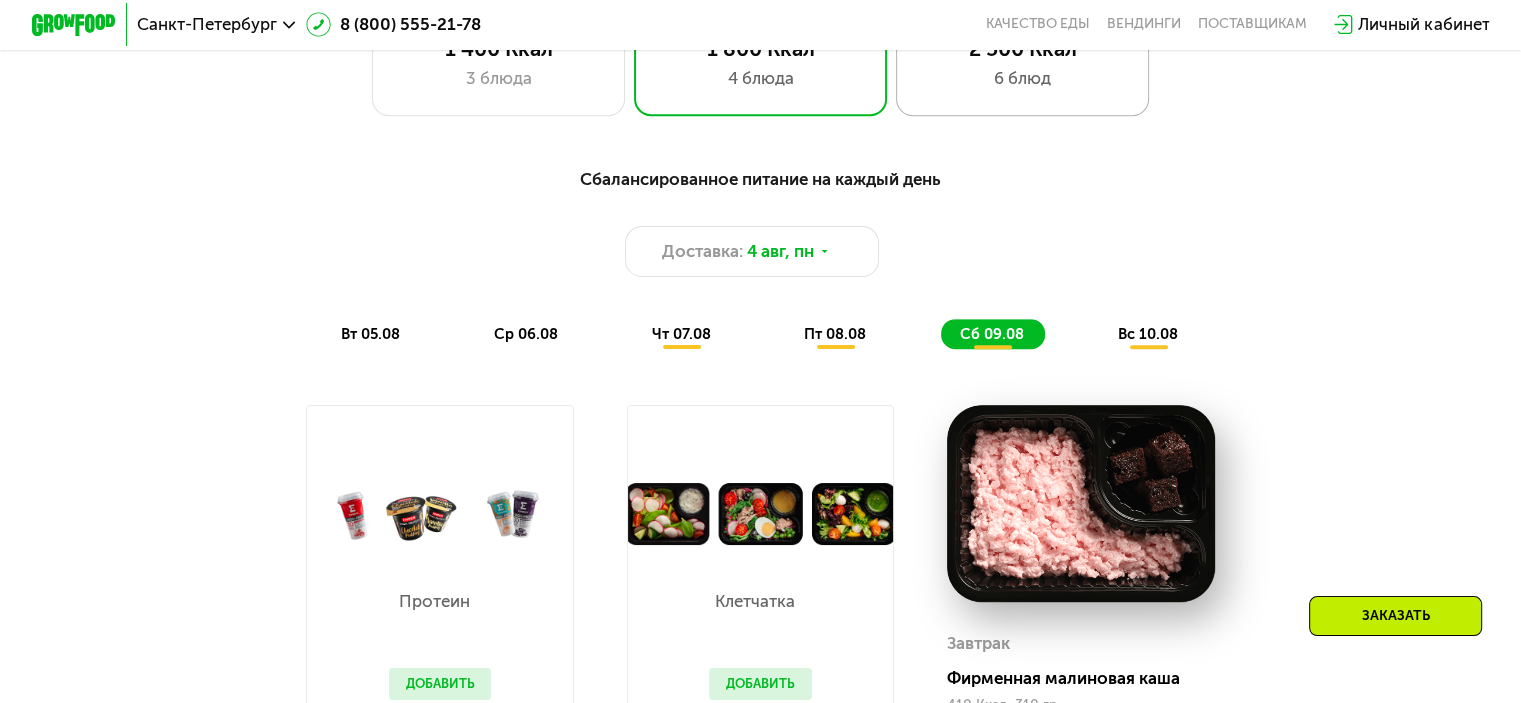 click on "6 блюд" at bounding box center (1022, 78) 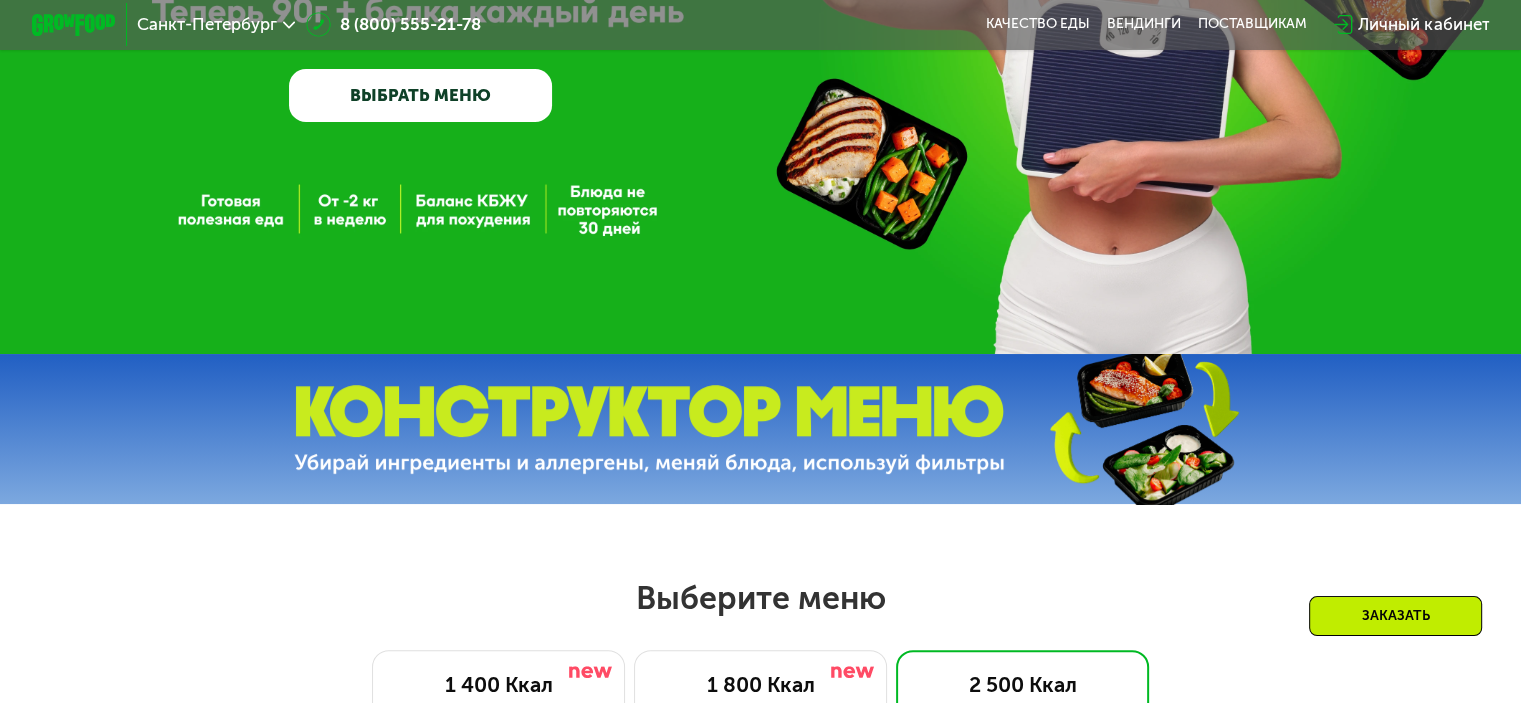 scroll, scrollTop: 400, scrollLeft: 0, axis: vertical 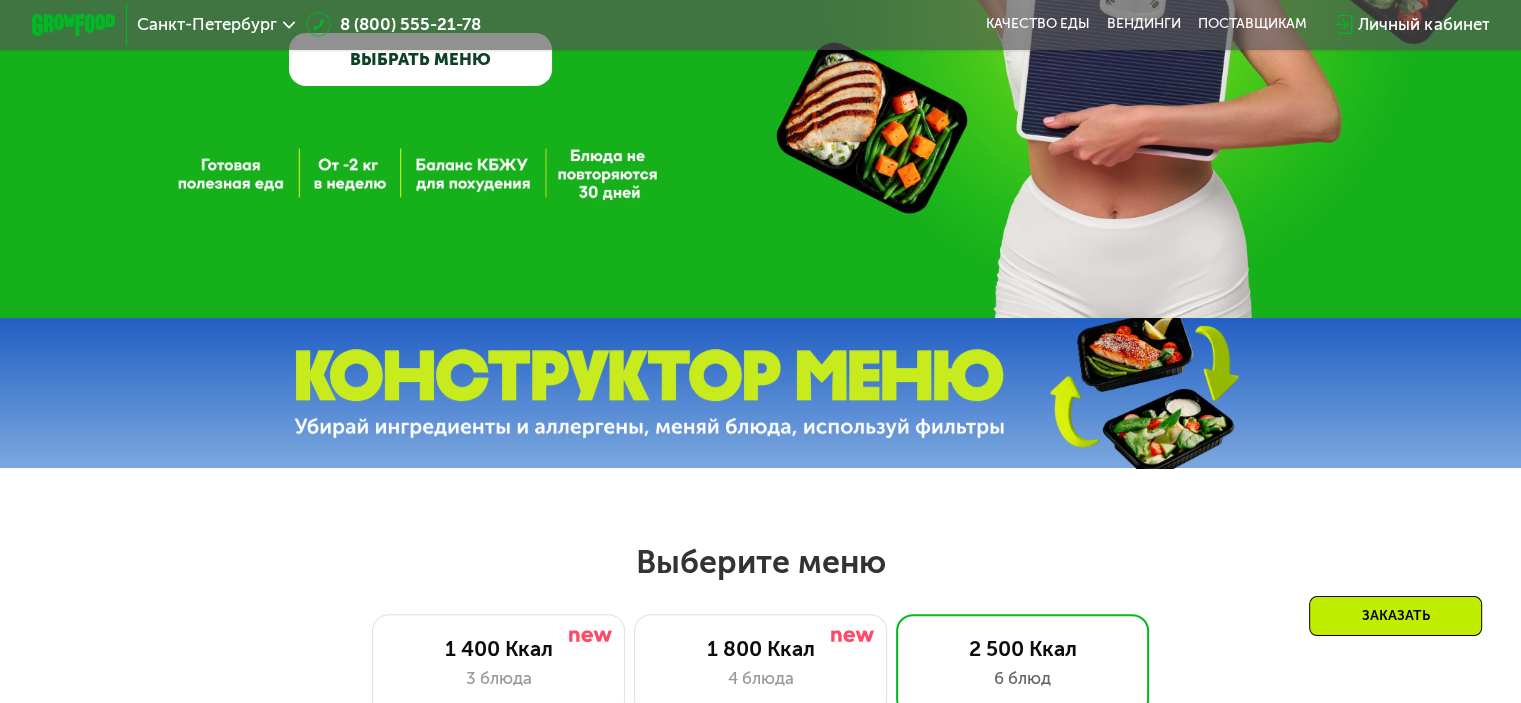 click on "Заказать" at bounding box center [1395, 616] 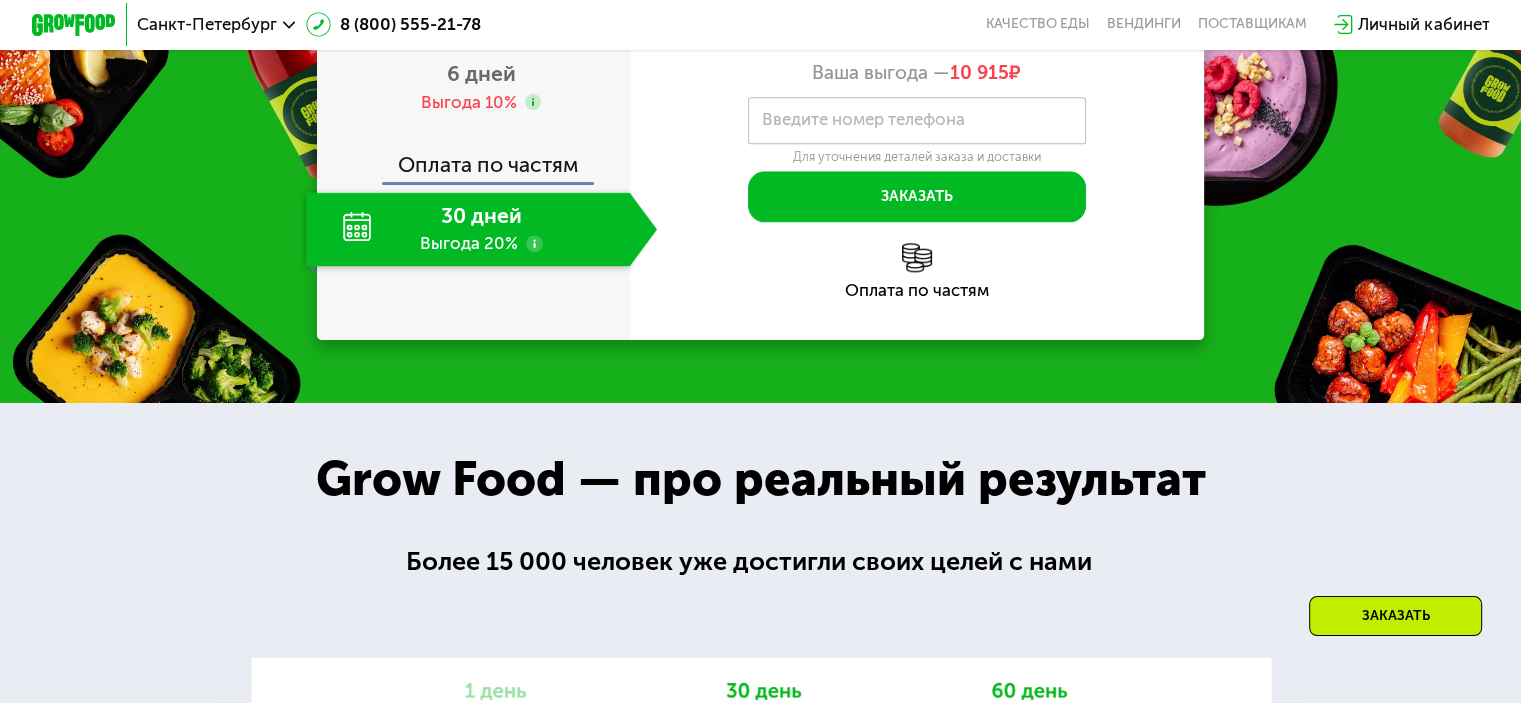 scroll, scrollTop: 2458, scrollLeft: 0, axis: vertical 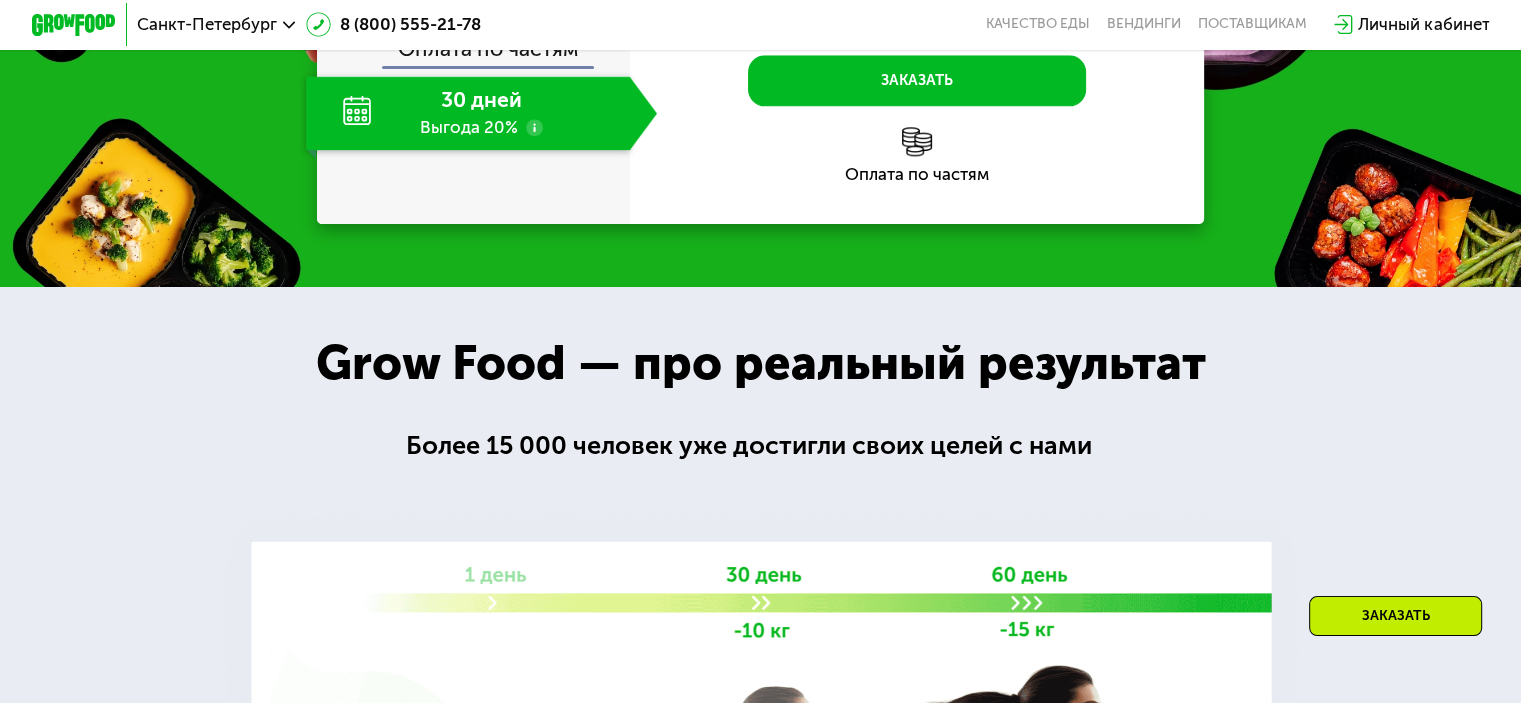 click on "2 дня" at bounding box center [482, -105] 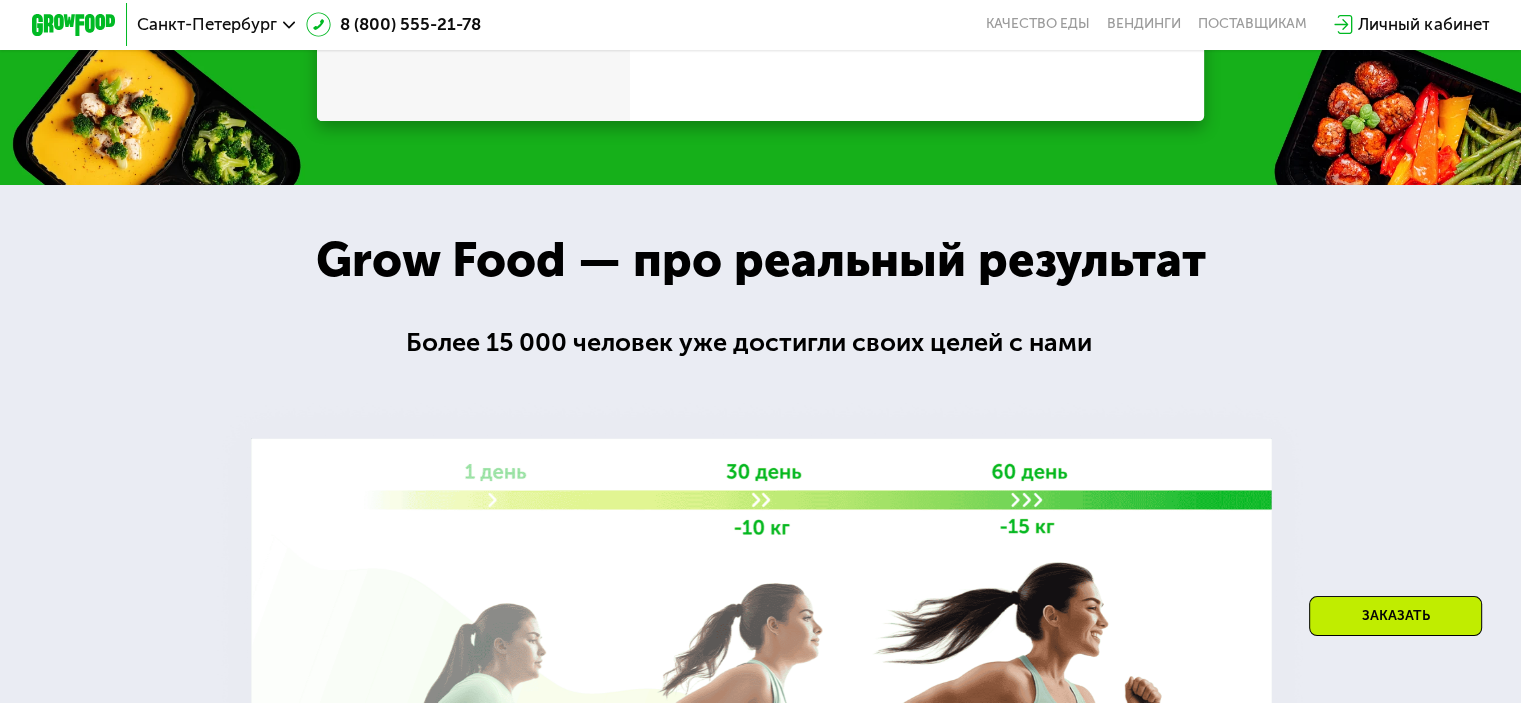 scroll, scrollTop: 2458, scrollLeft: 0, axis: vertical 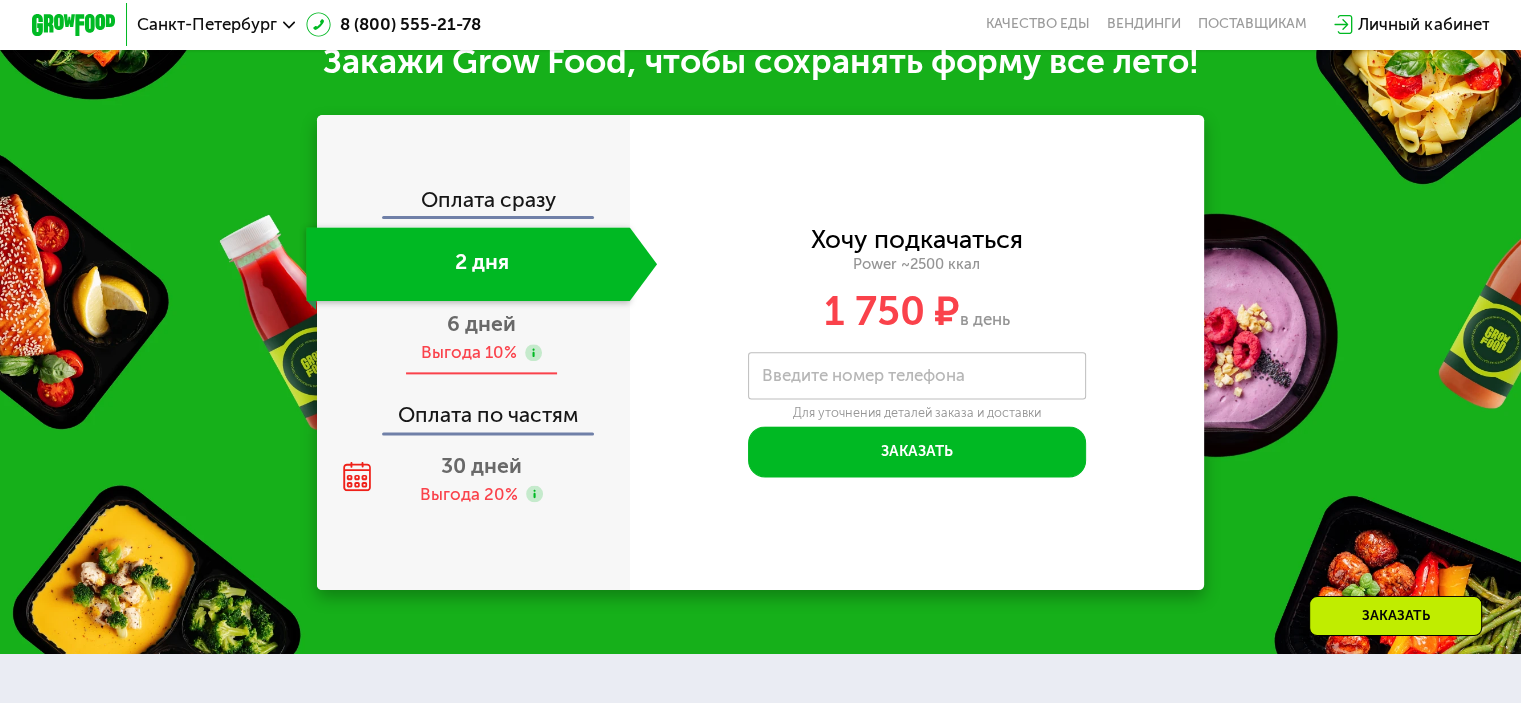 click on "Выгода 10%" at bounding box center [469, 352] 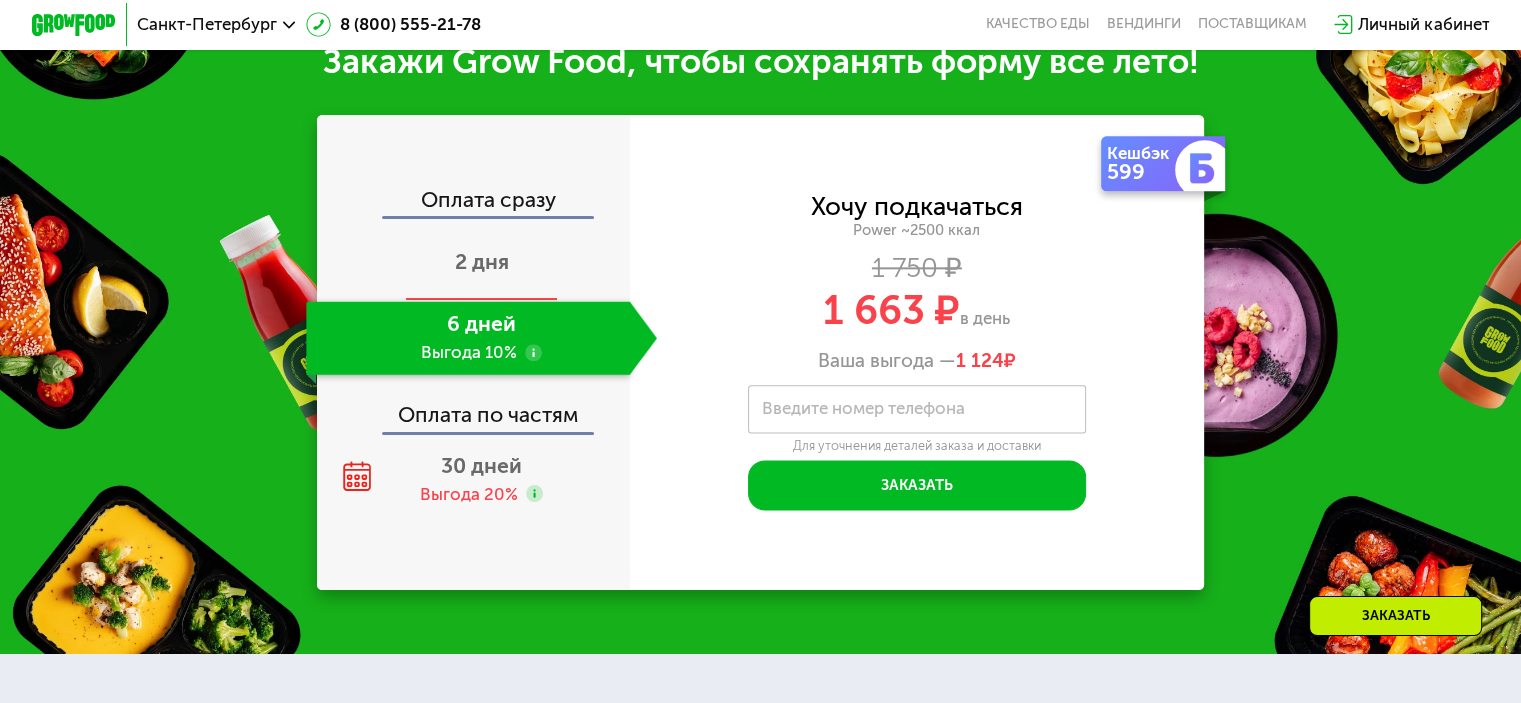 click on "2 дня" at bounding box center [482, 261] 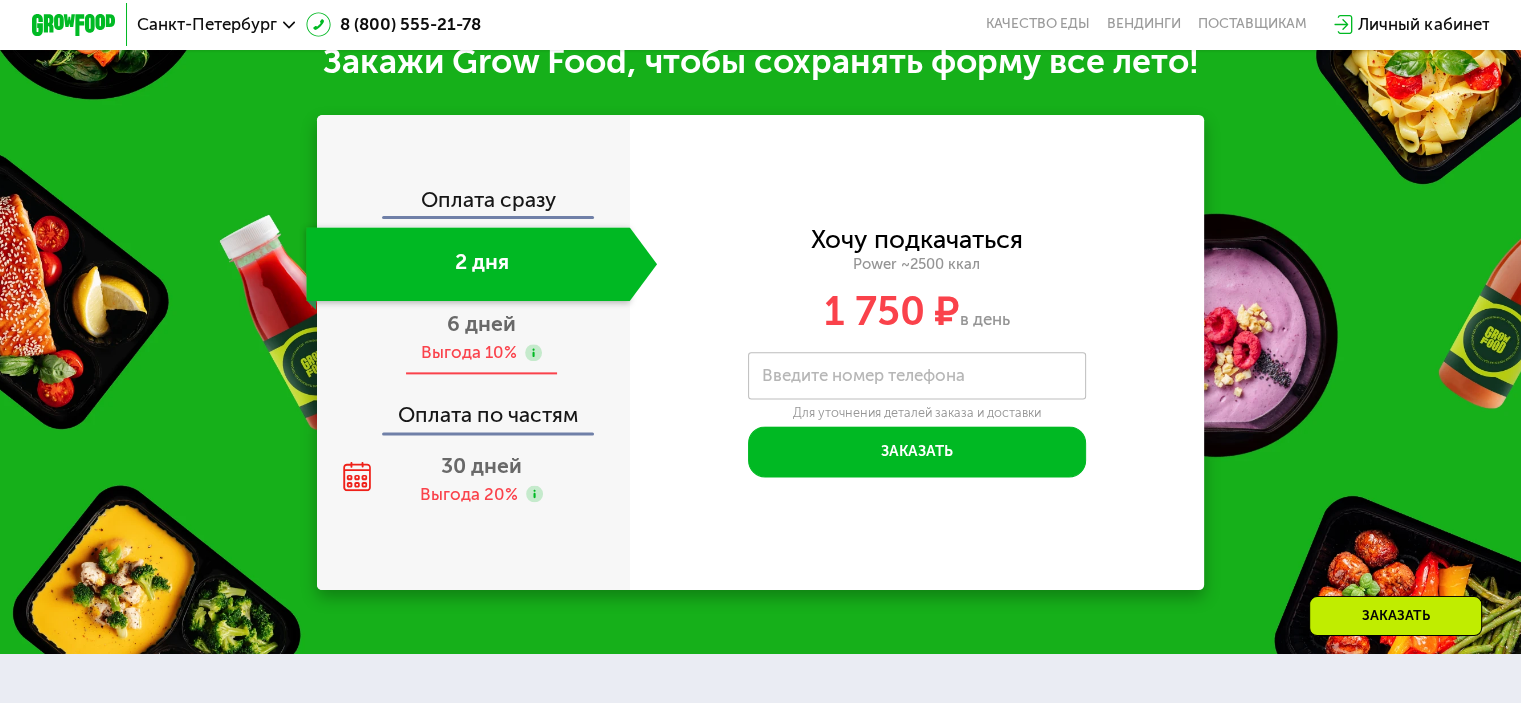 click on "6 дней Выгода 10%" at bounding box center (481, 338) 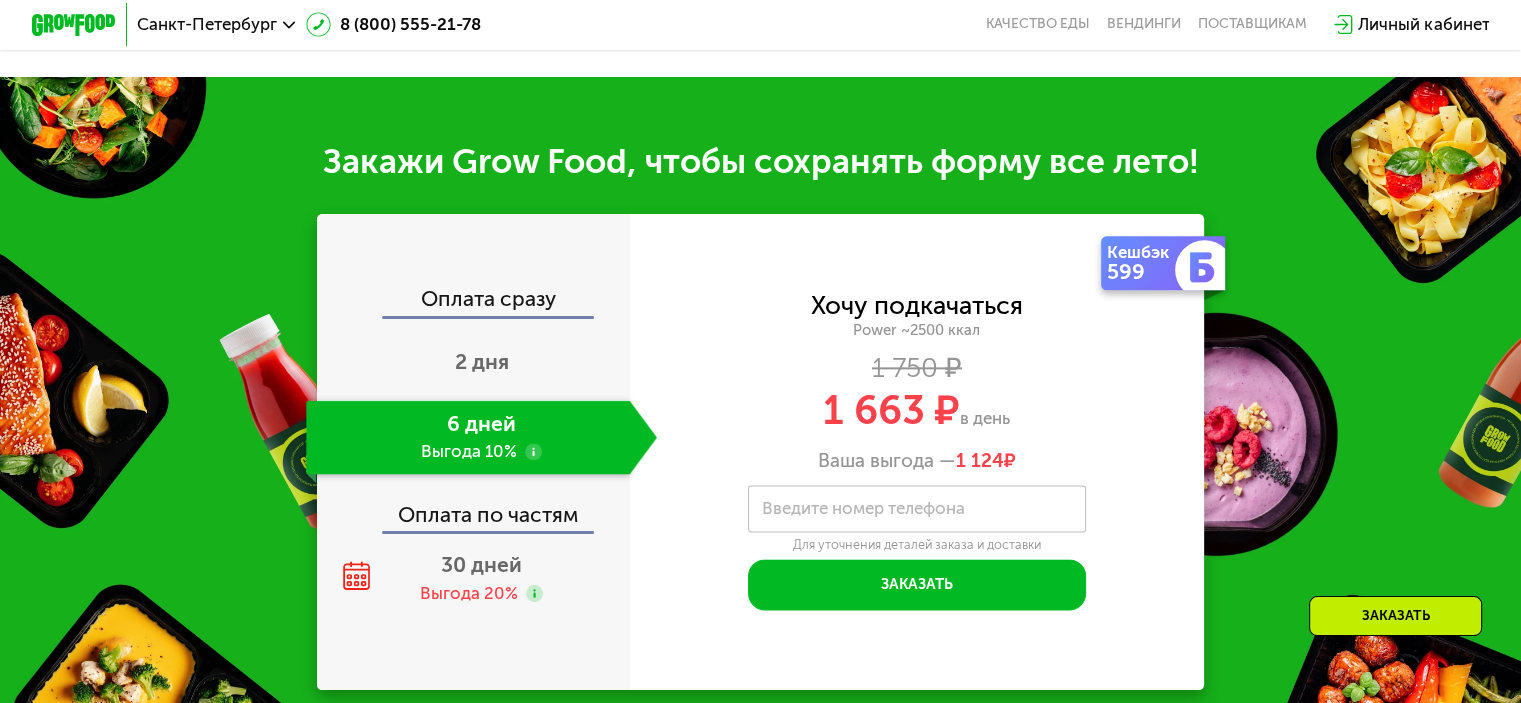 scroll, scrollTop: 2458, scrollLeft: 0, axis: vertical 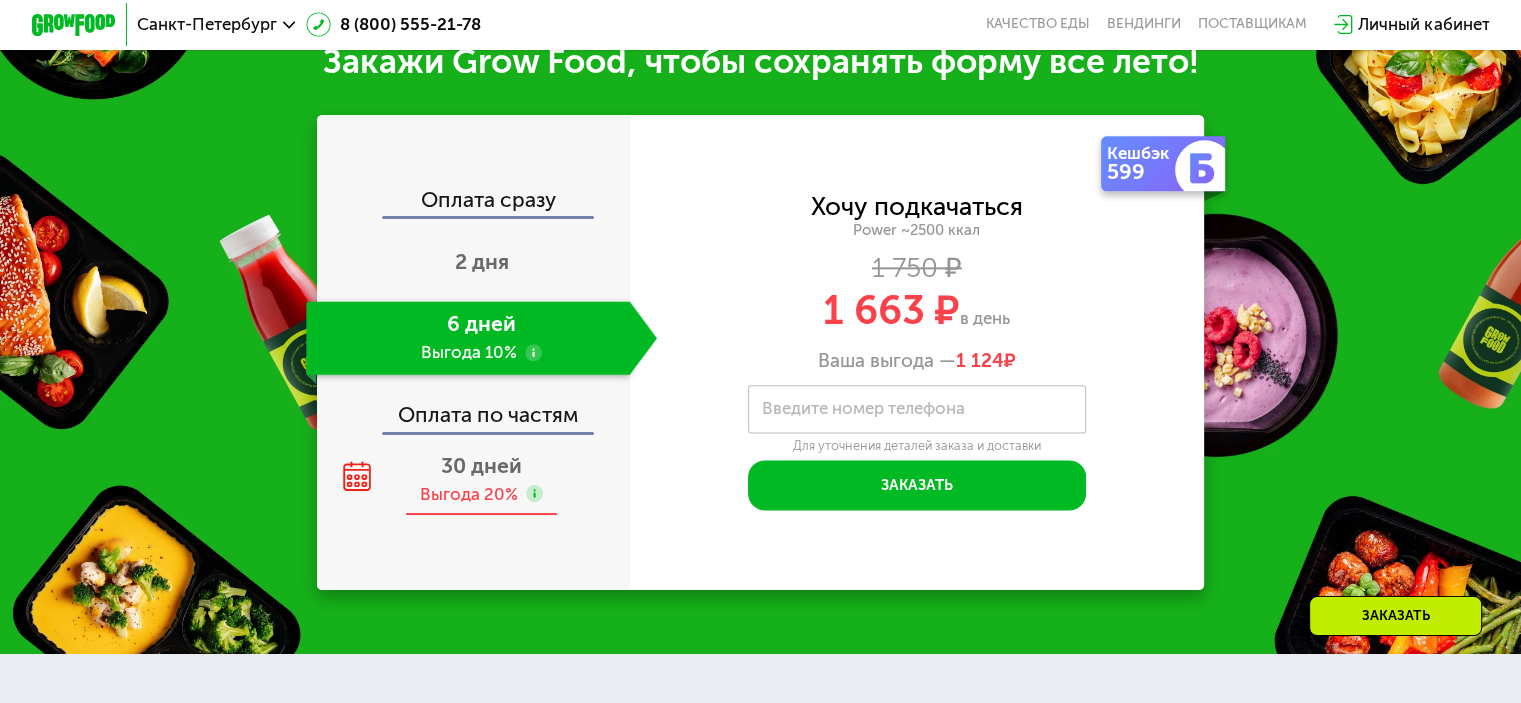 click on "30 дней" at bounding box center [481, 465] 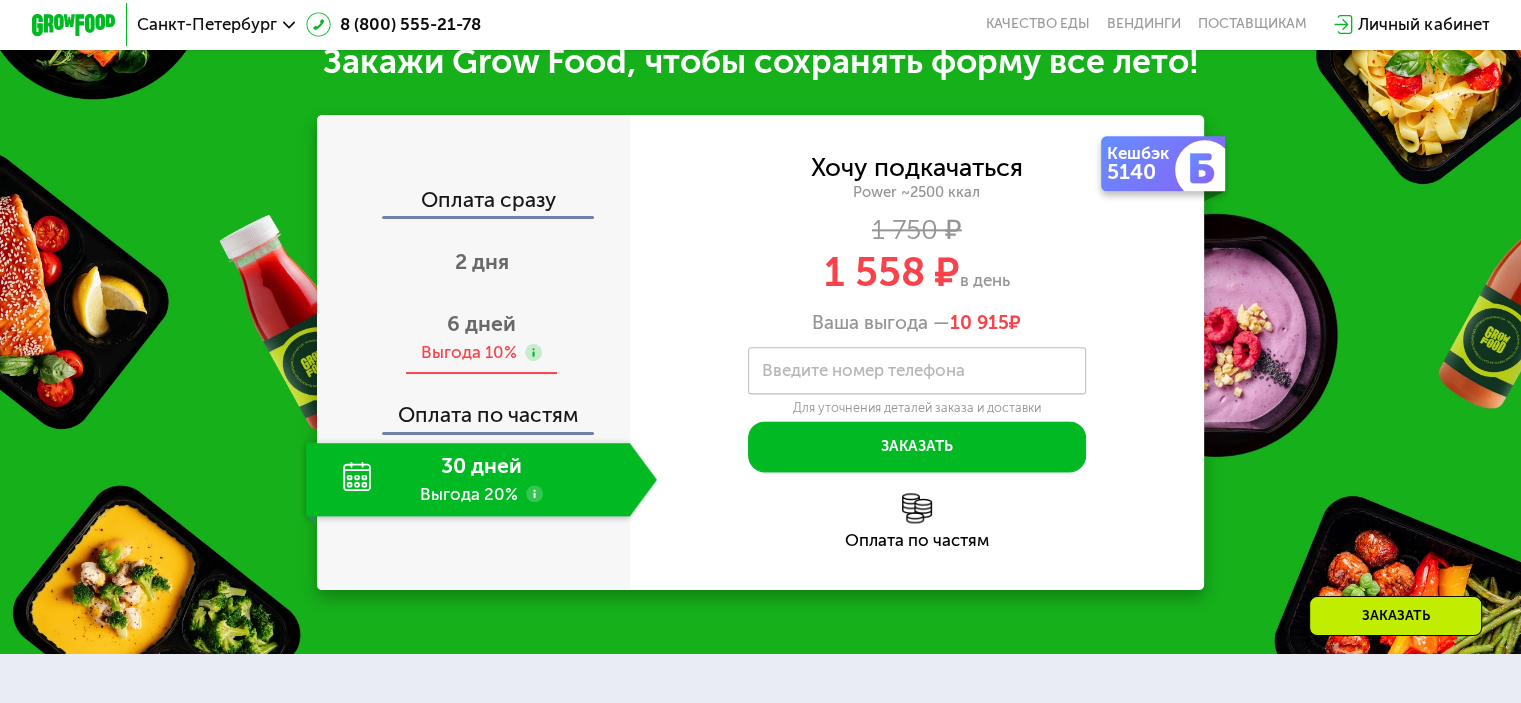click on "Выгода 10%" at bounding box center [469, 352] 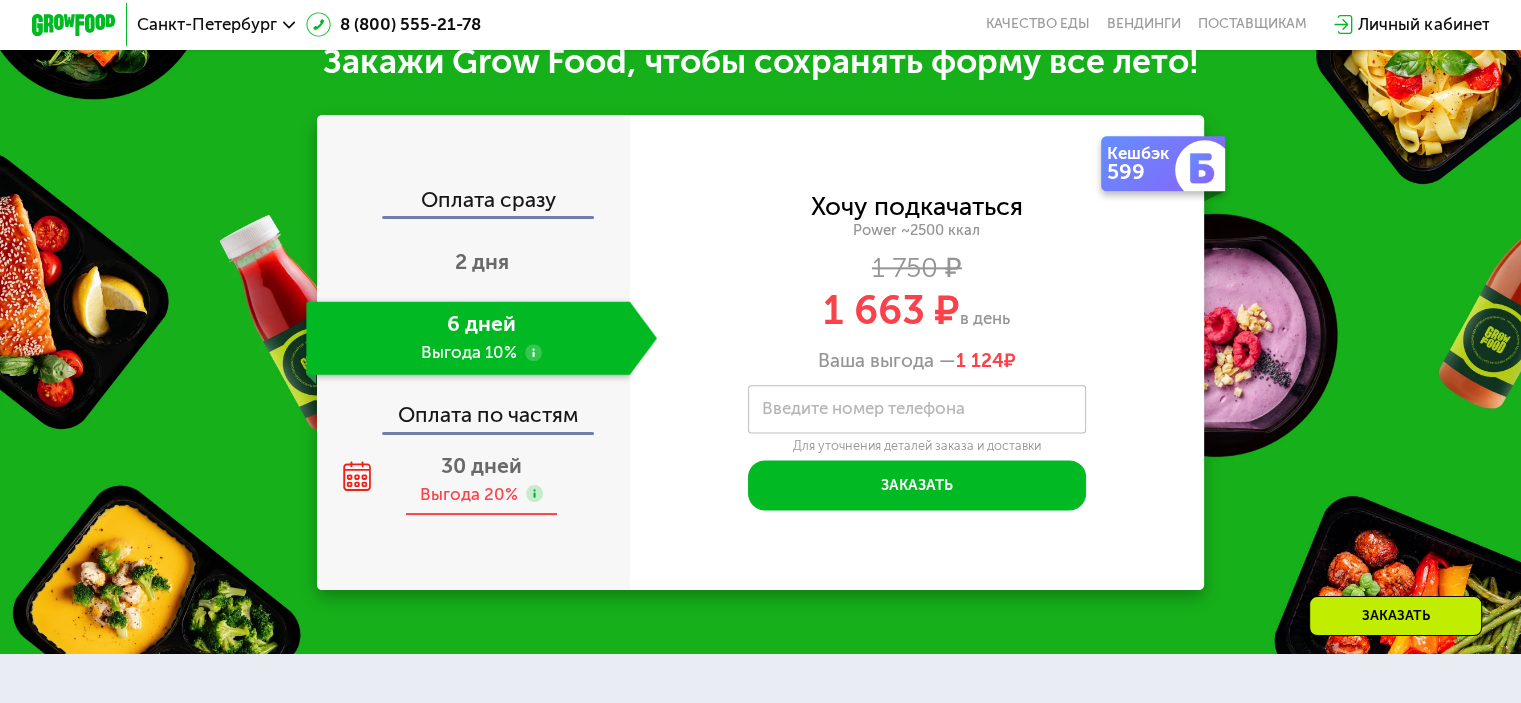 click on "30 дней Выгода 20%" at bounding box center (481, 479) 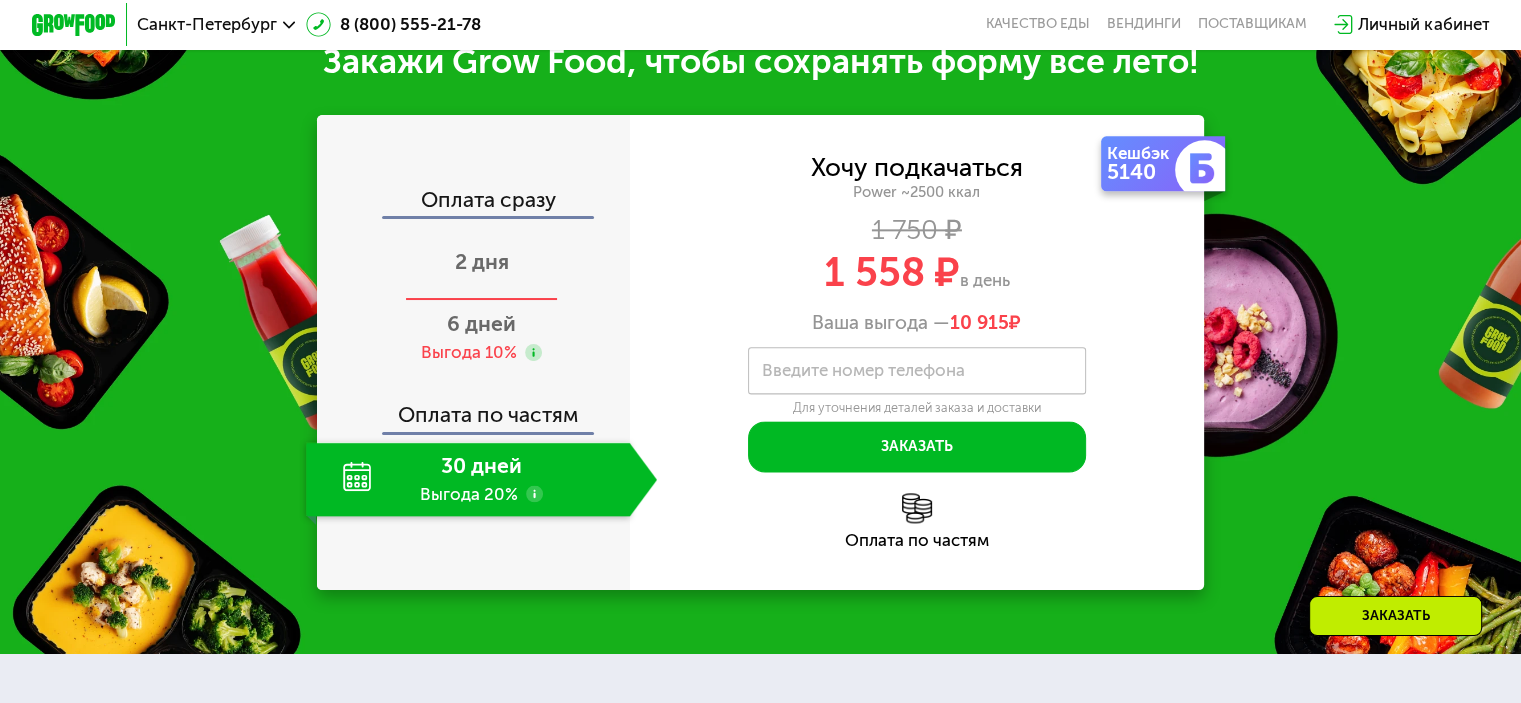 click on "2 дня" at bounding box center [481, 264] 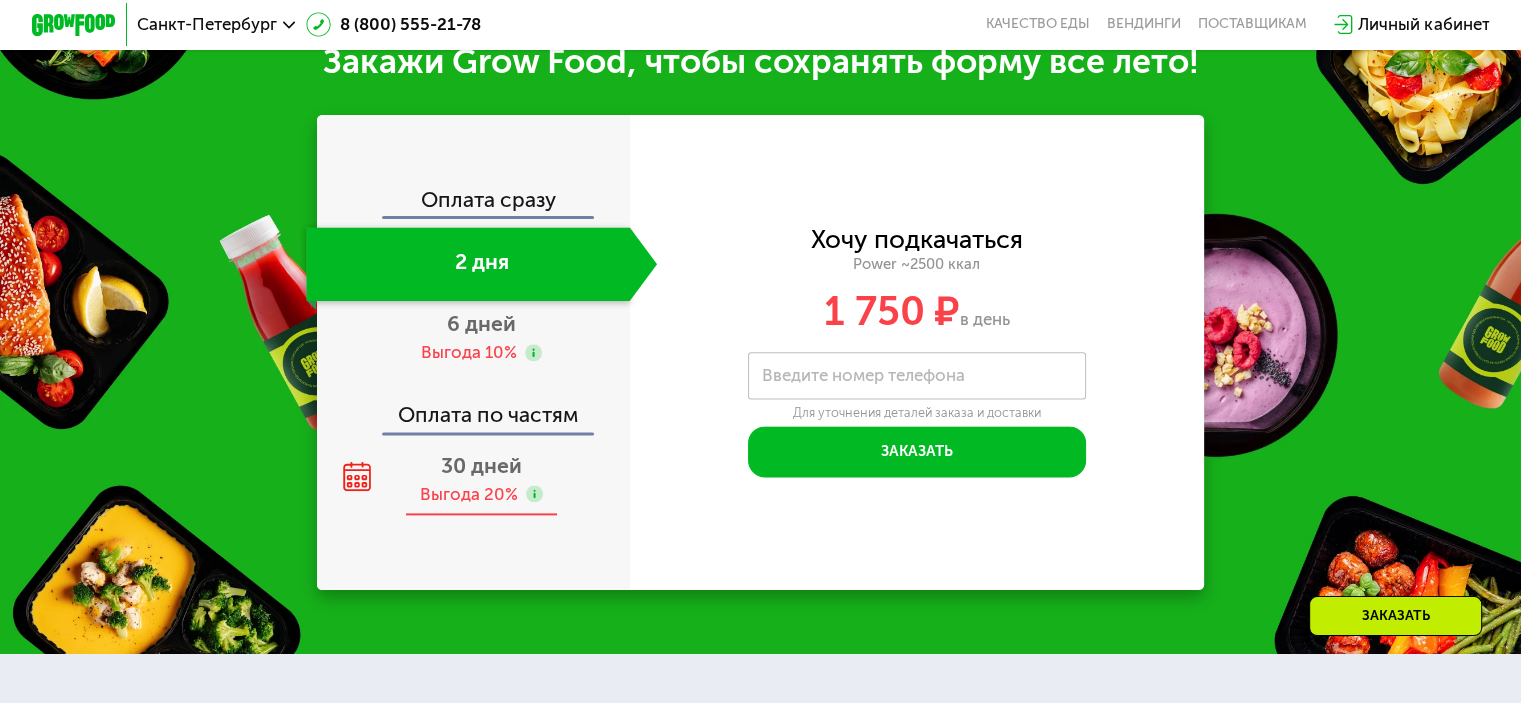 click on "Выгода 20%" at bounding box center [469, 494] 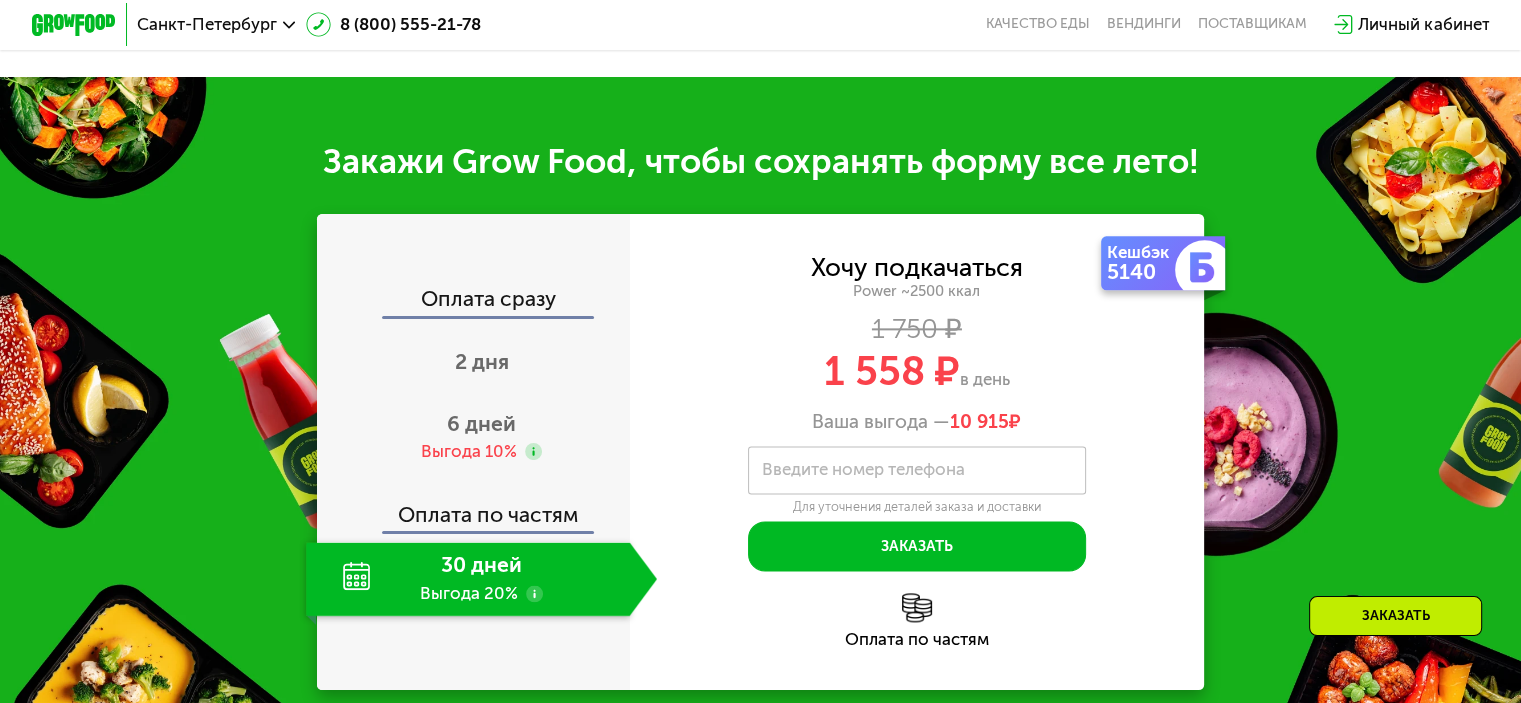 scroll, scrollTop: 2458, scrollLeft: 0, axis: vertical 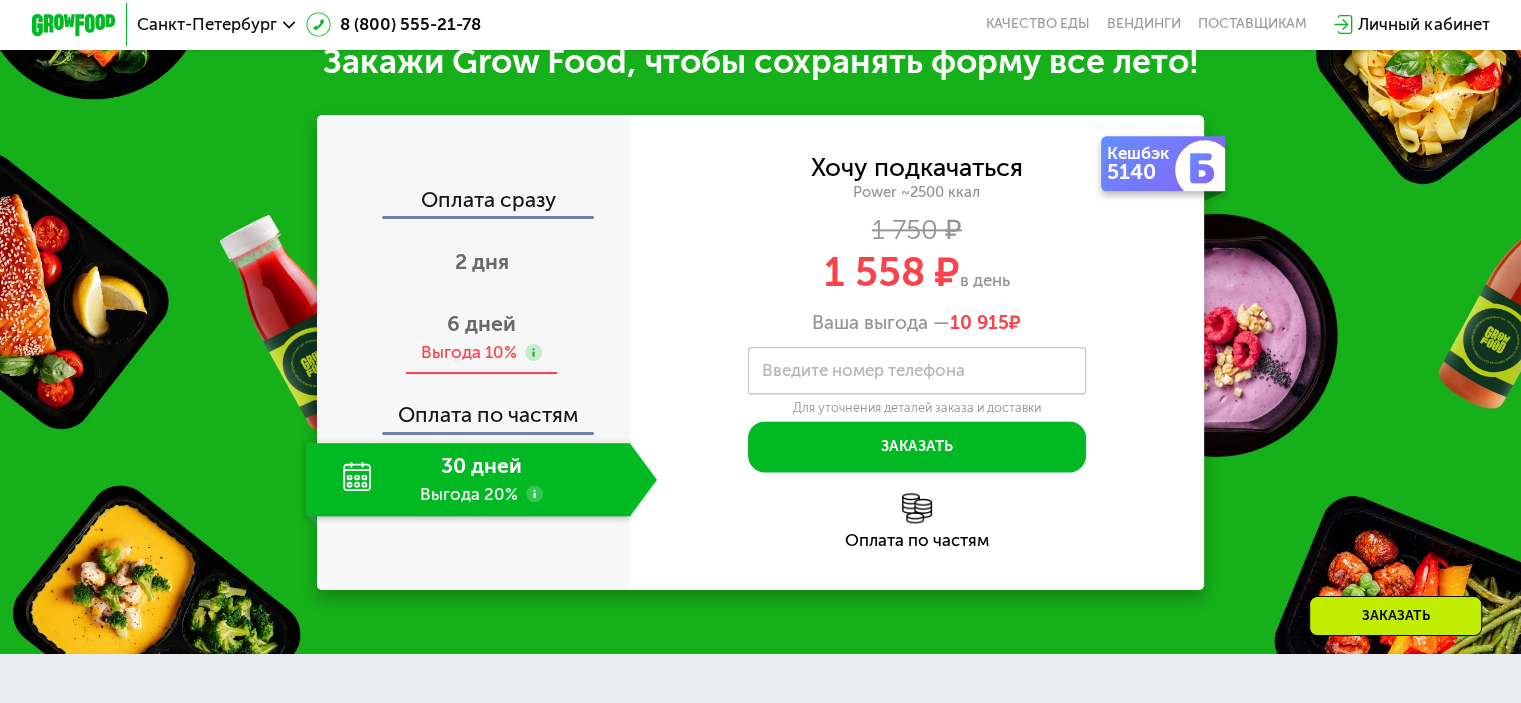 click on "6 дней Выгода 10%" at bounding box center (481, 338) 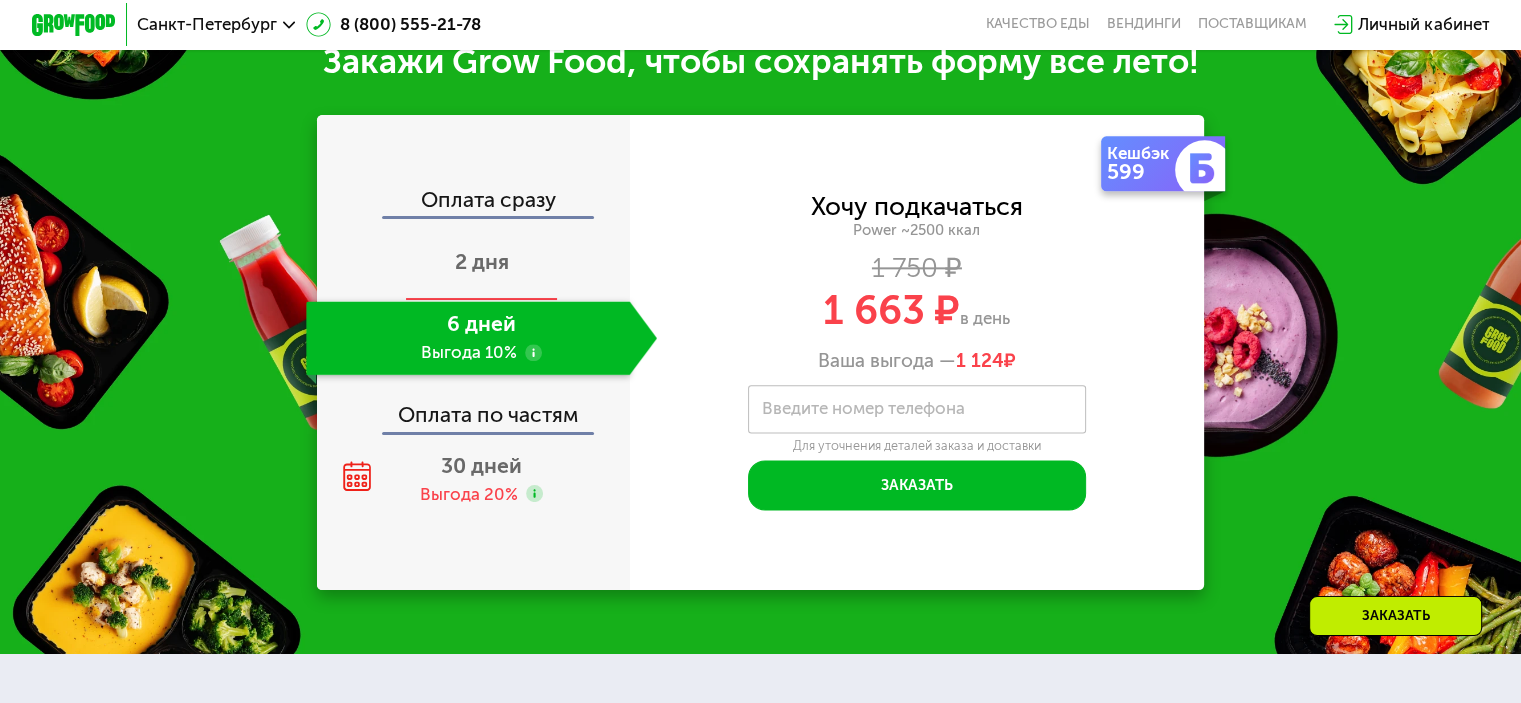 click on "2 дня" at bounding box center [481, 264] 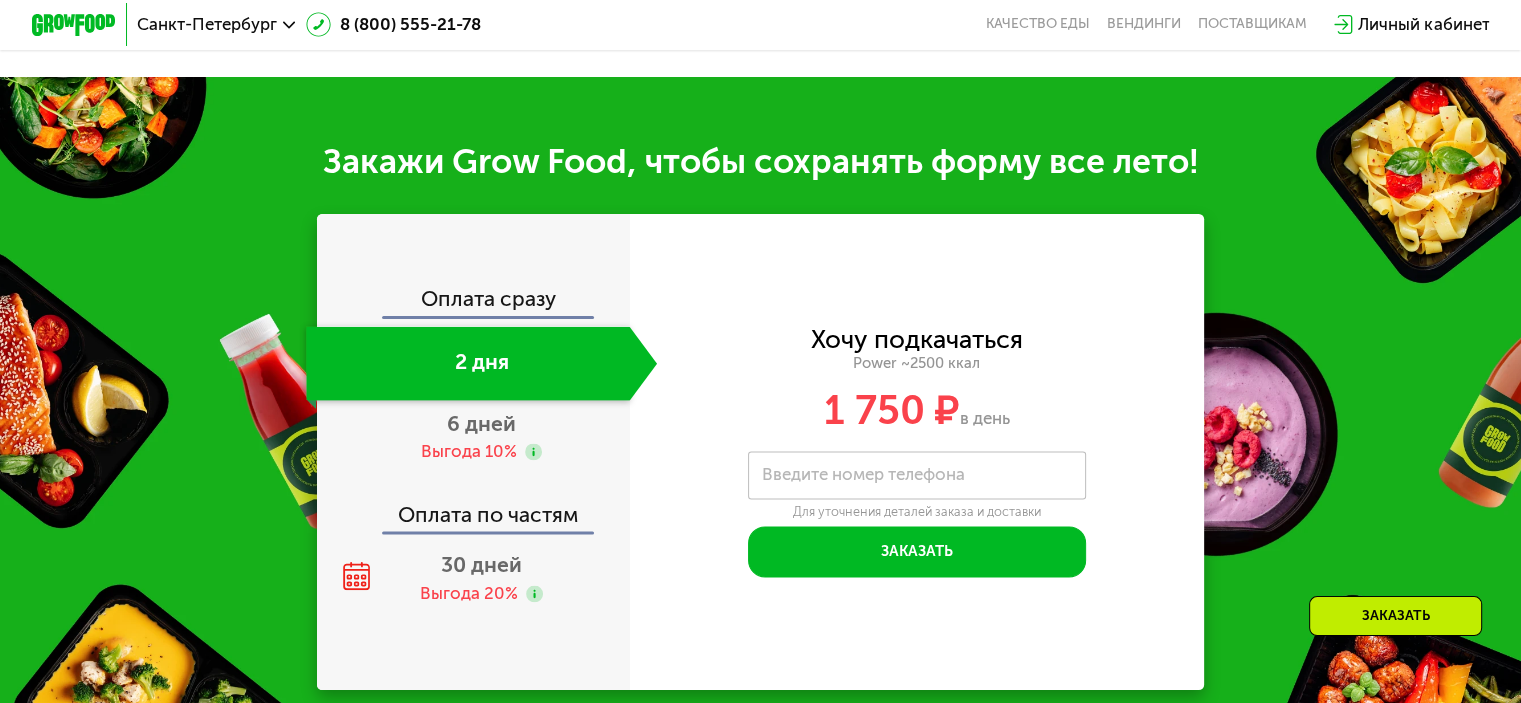 scroll, scrollTop: 2458, scrollLeft: 0, axis: vertical 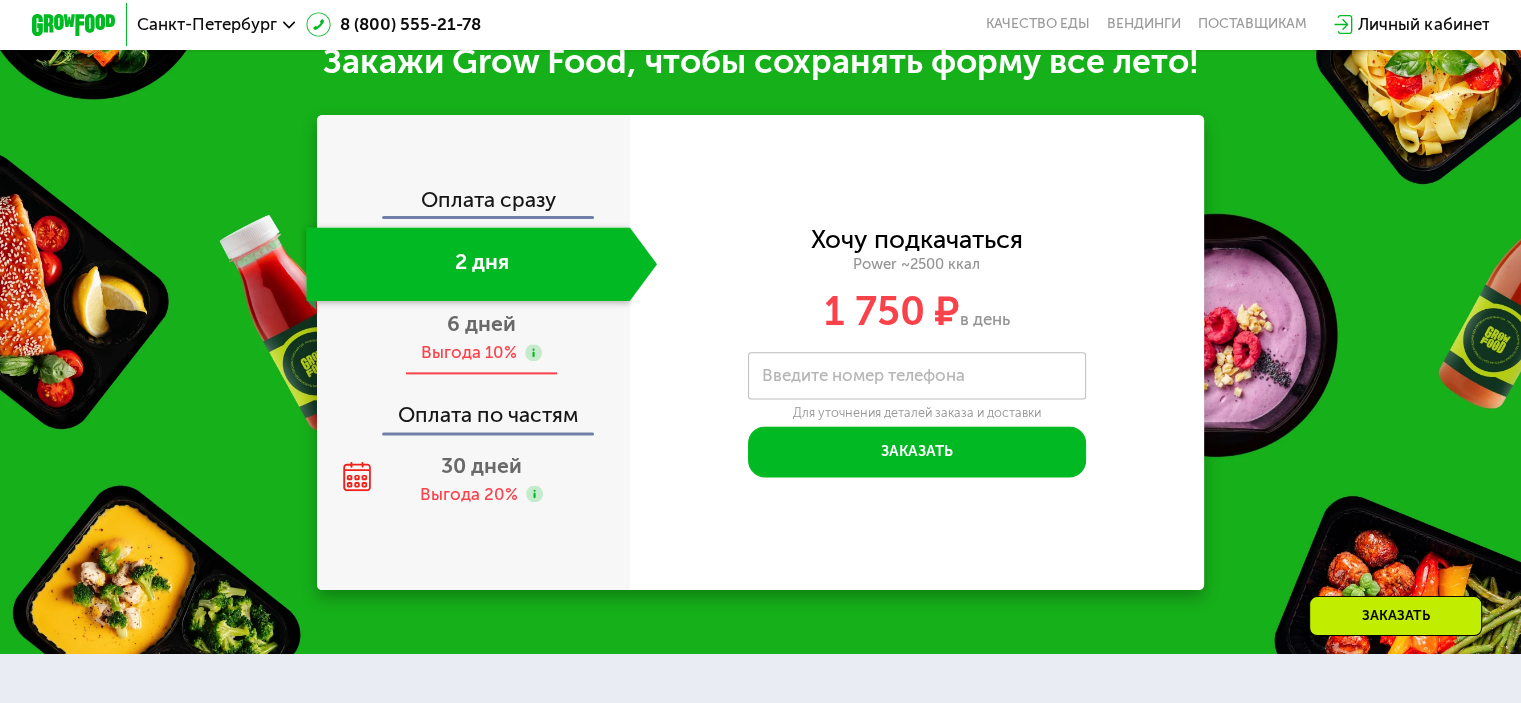 click 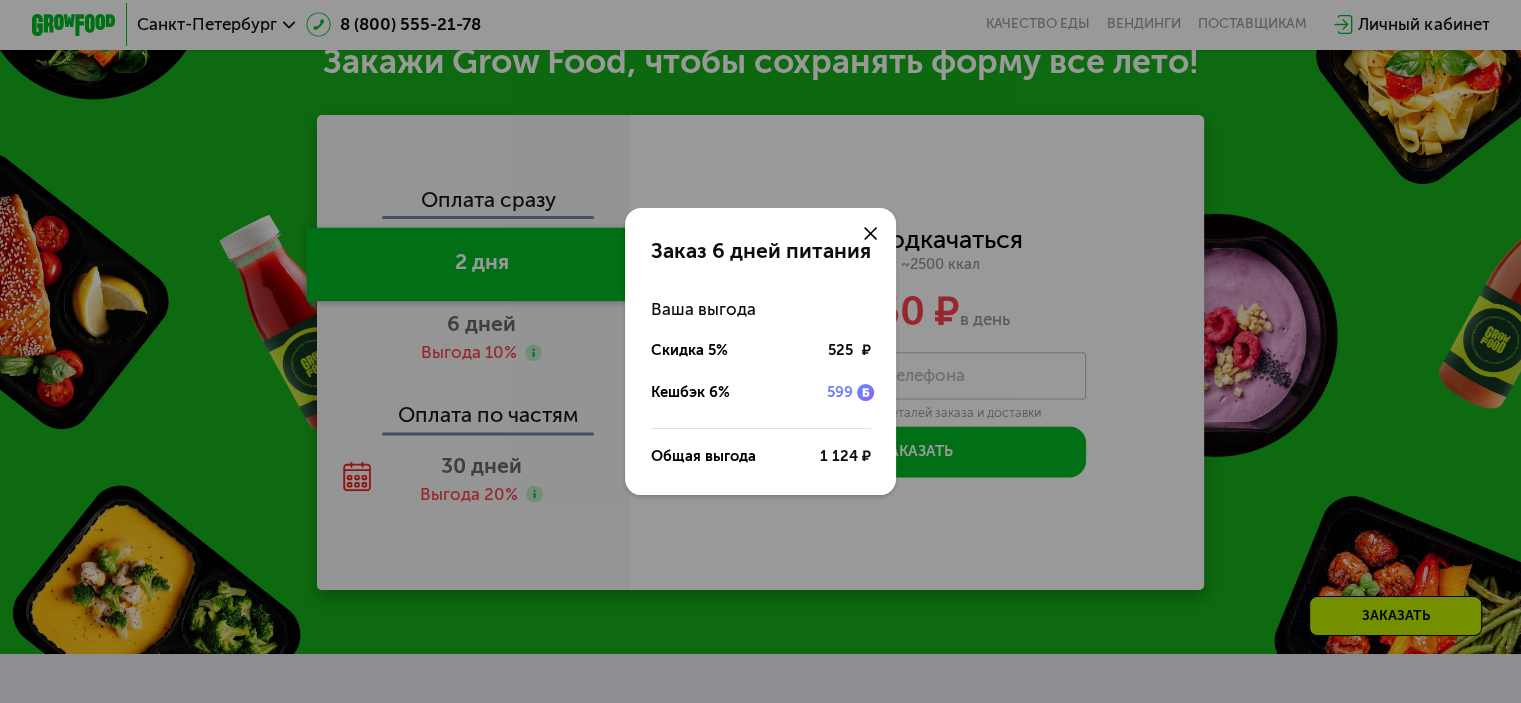 drag, startPoint x: 865, startPoint y: 234, endPoint x: 782, endPoint y: 269, distance: 90.07774 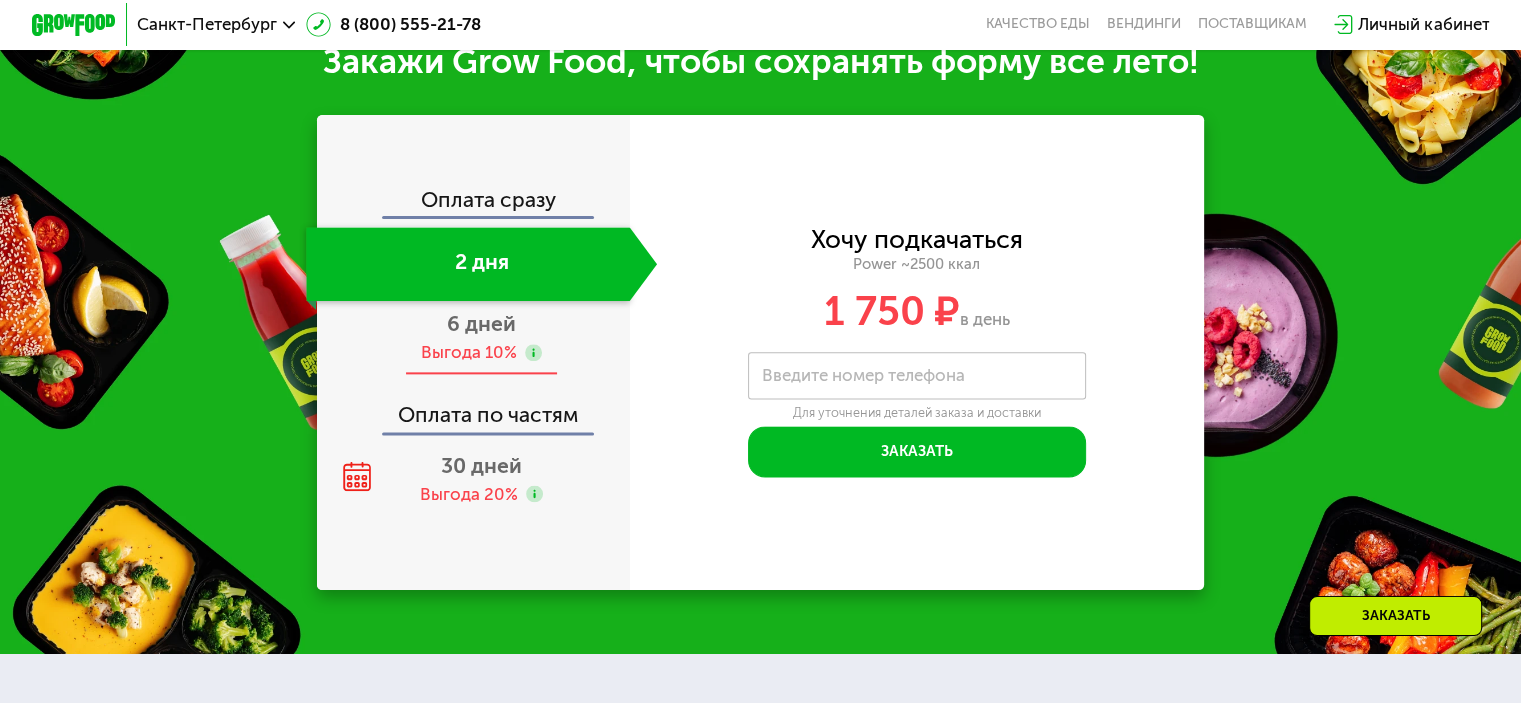 click 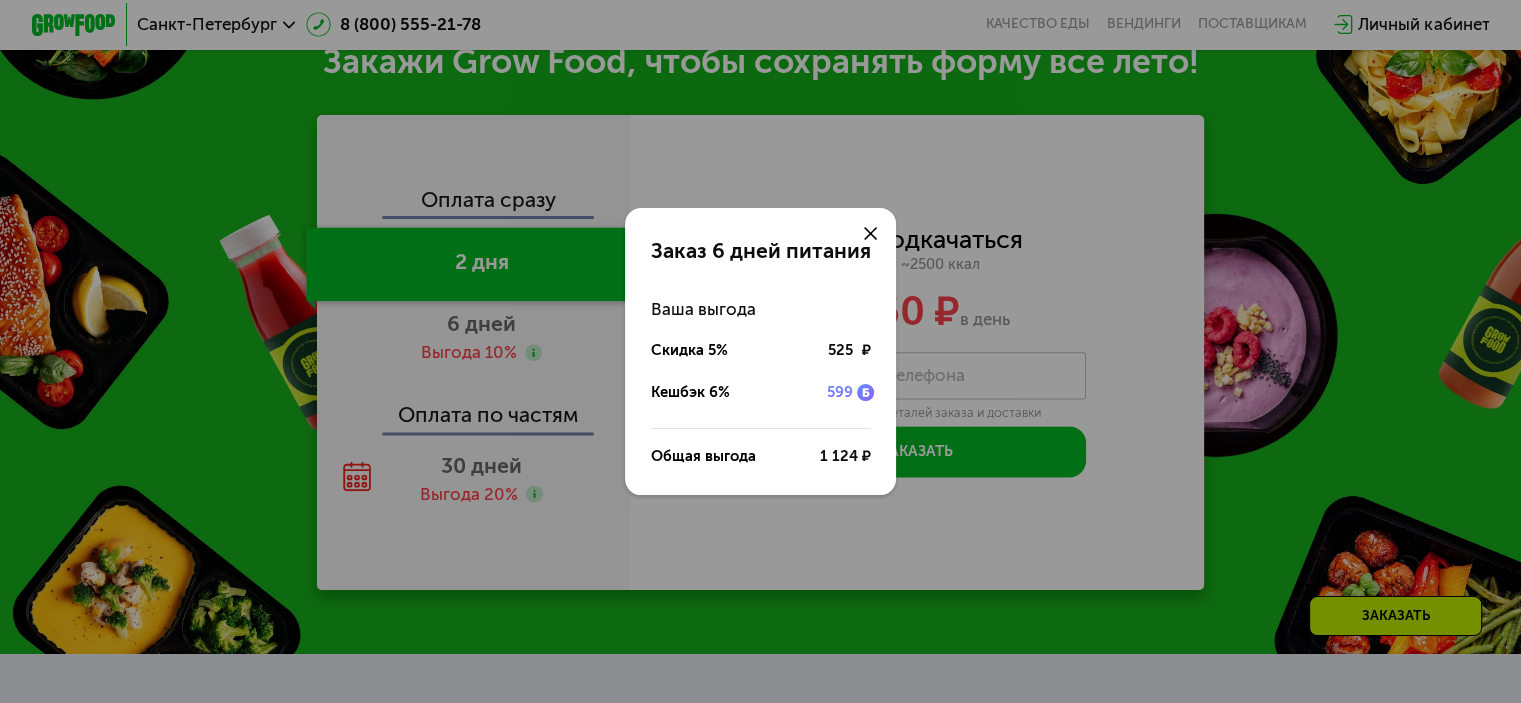 click at bounding box center [870, 233] 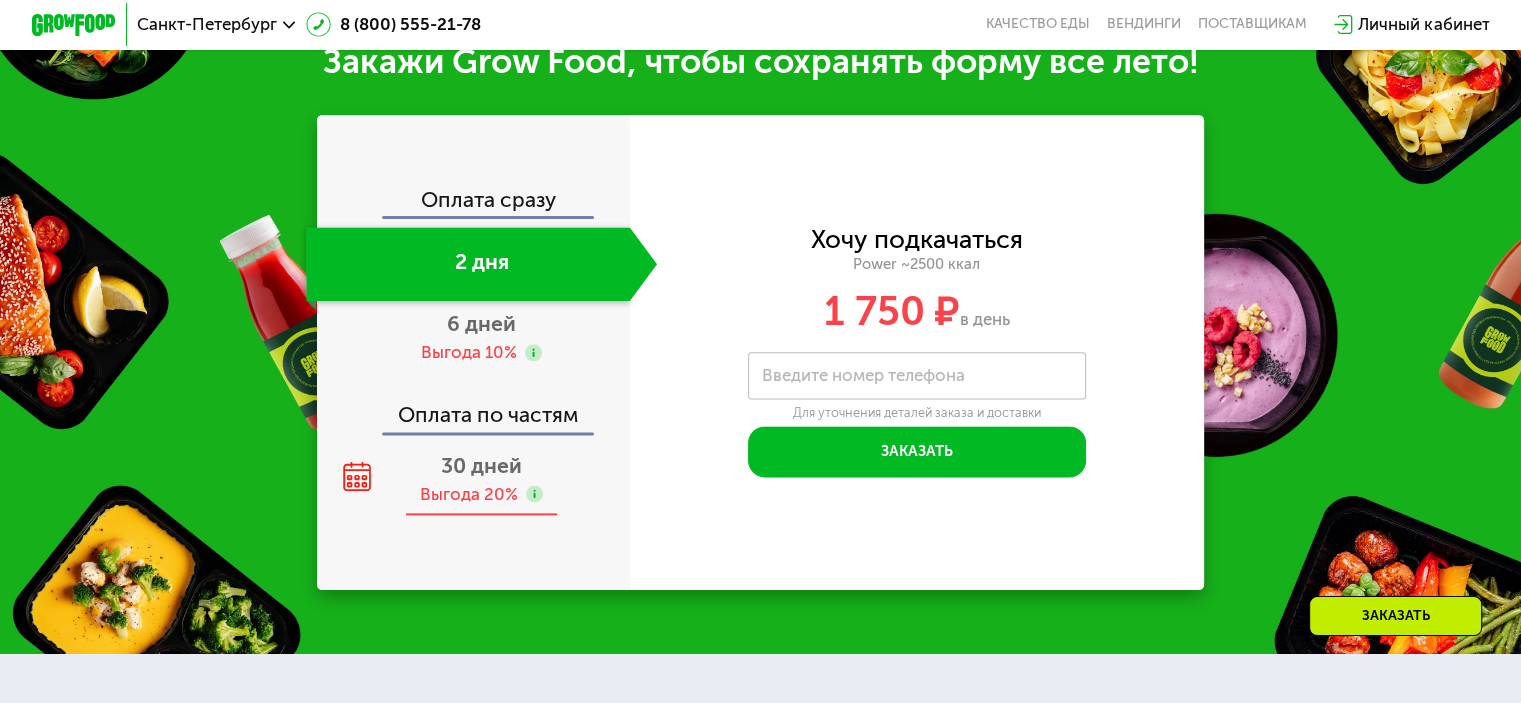 click 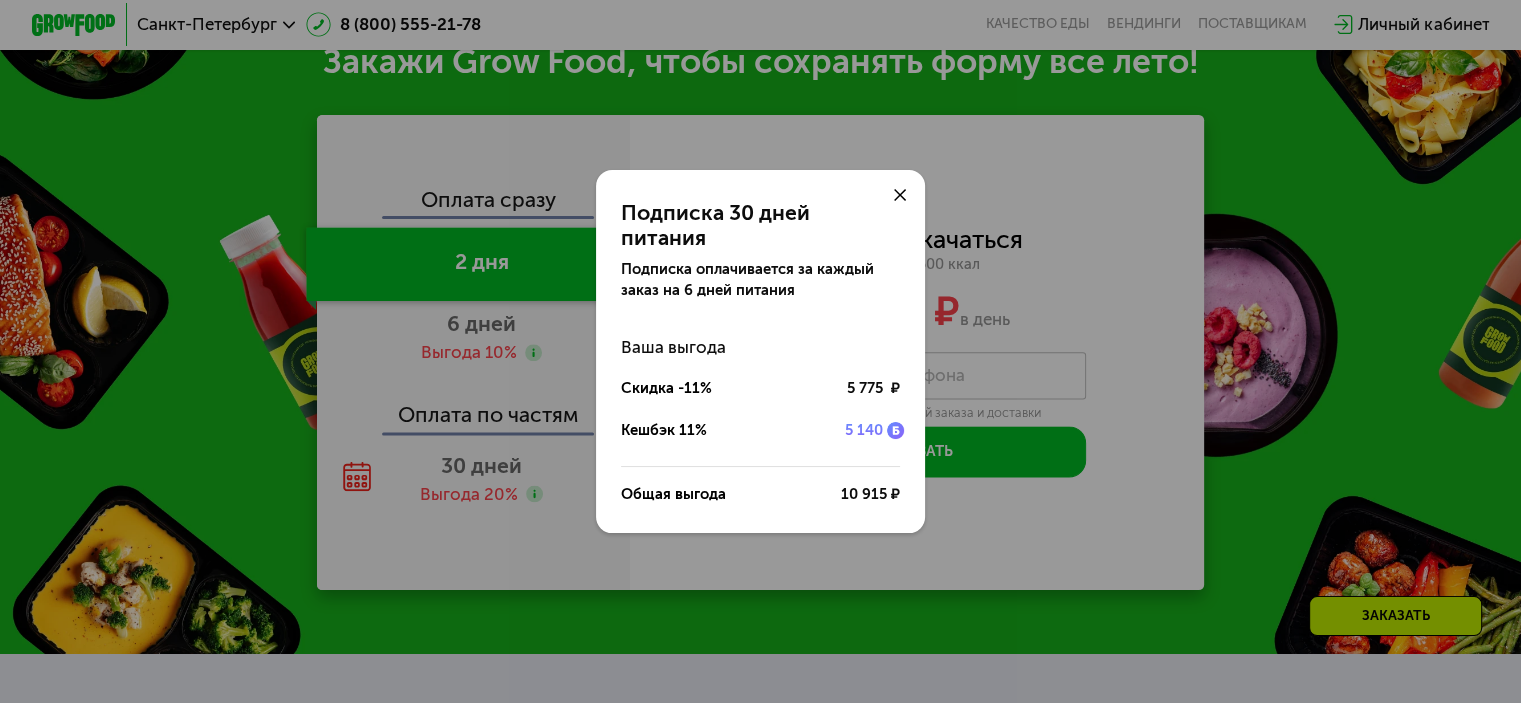 click 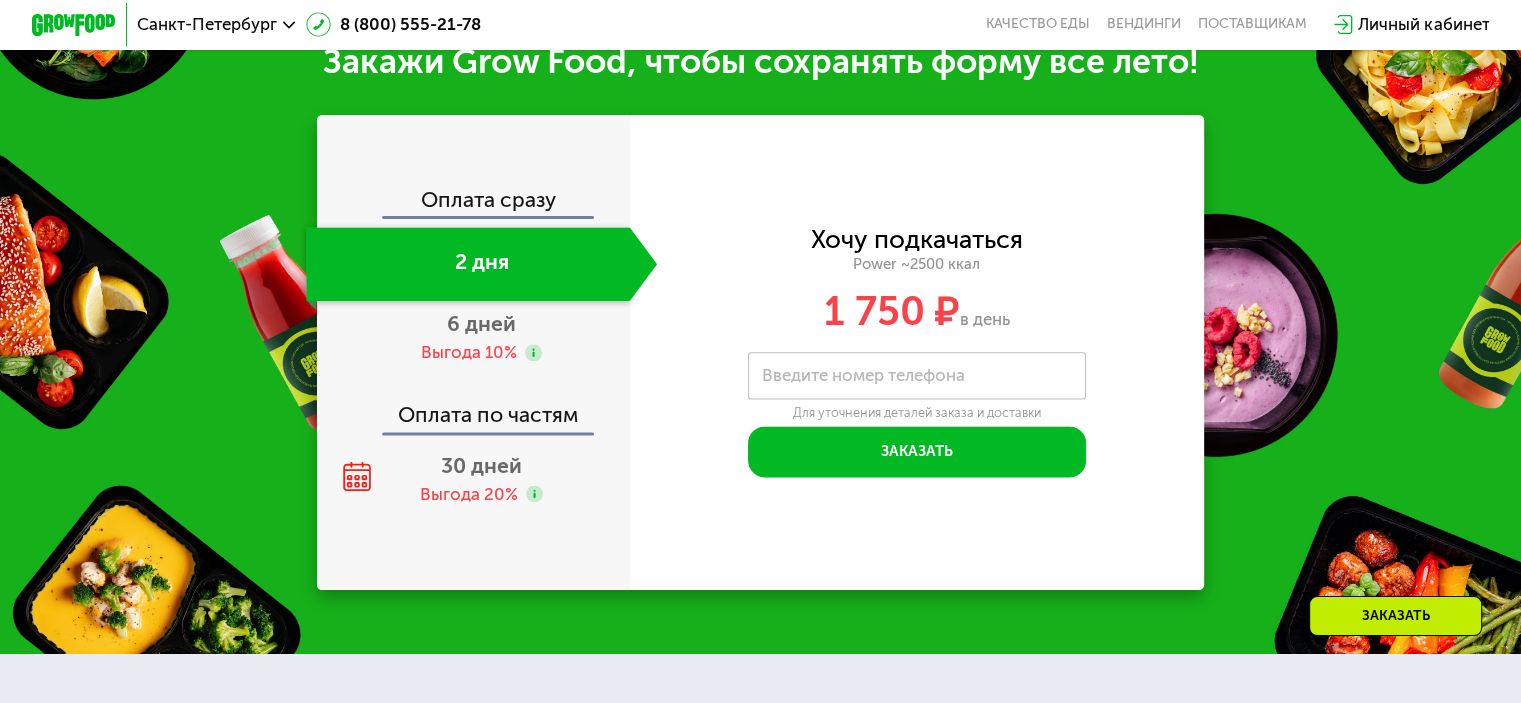 click on "Закажи Grow Food, чтобы сохранять форму все лето! Оплата сразу 2 дня 6 дней Выгода 10% Оплата по частям 30 дней Выгода 20% Хочу подкачаться Power ~2500 ккал 1 750 ₽ в день Введите свой номер телефона     Введите номер телефона Для уточнения деталей заказа и доставки Заказать Код подтверждения отправлен на . Изменить номер Оставьте свой номер, чтобы оформить заказ или узнать подробности" 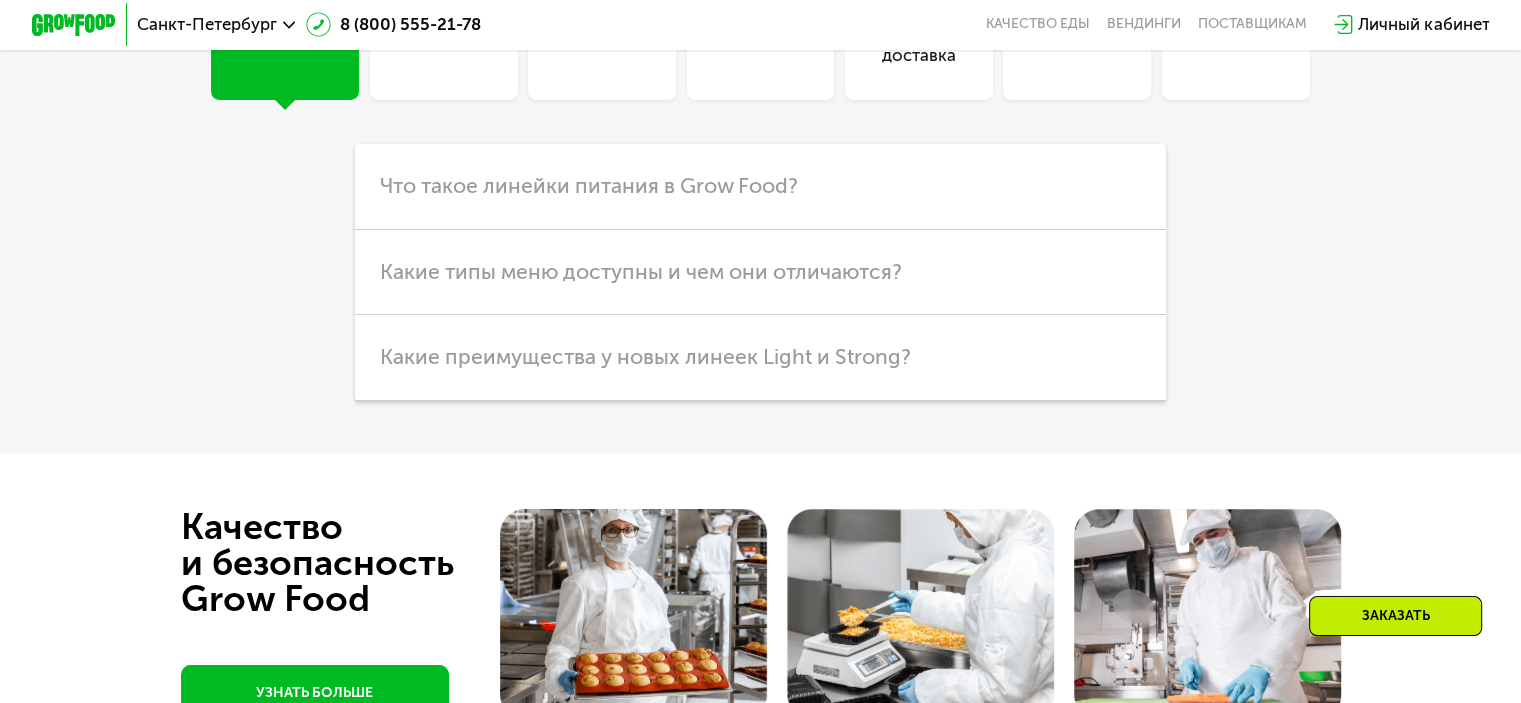 scroll, scrollTop: 5558, scrollLeft: 0, axis: vertical 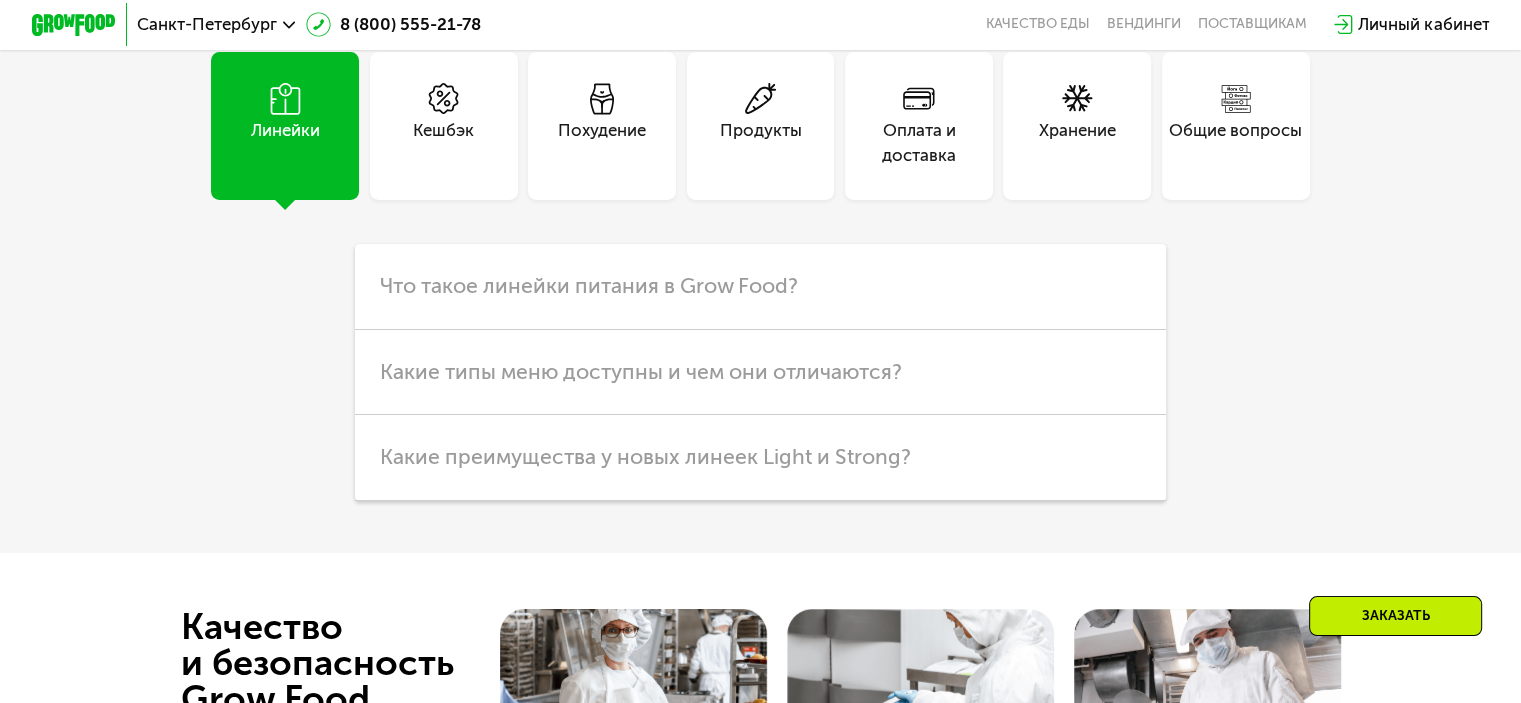 click on "Оплата и доставка" at bounding box center (919, 126) 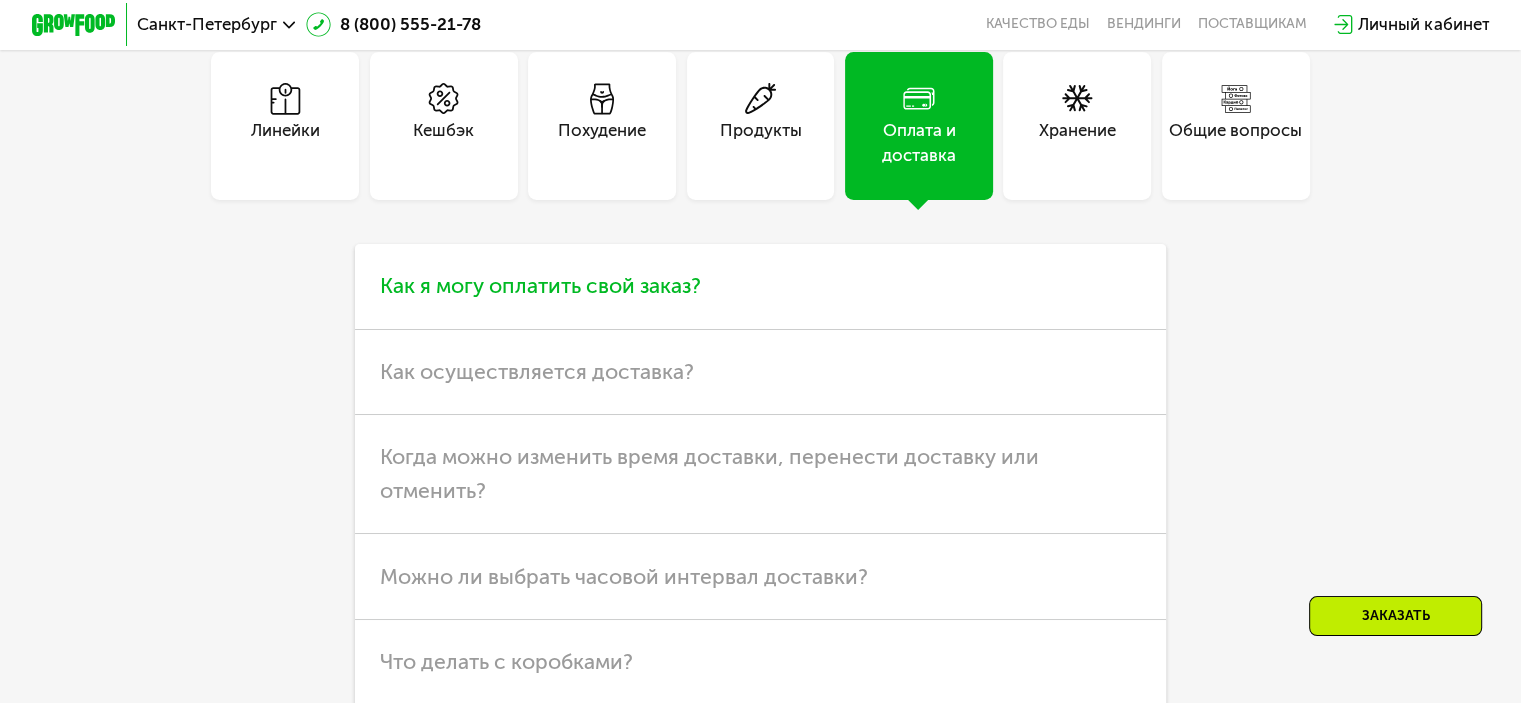 click on "Как я могу оплатить свой заказ?" at bounding box center (760, 286) 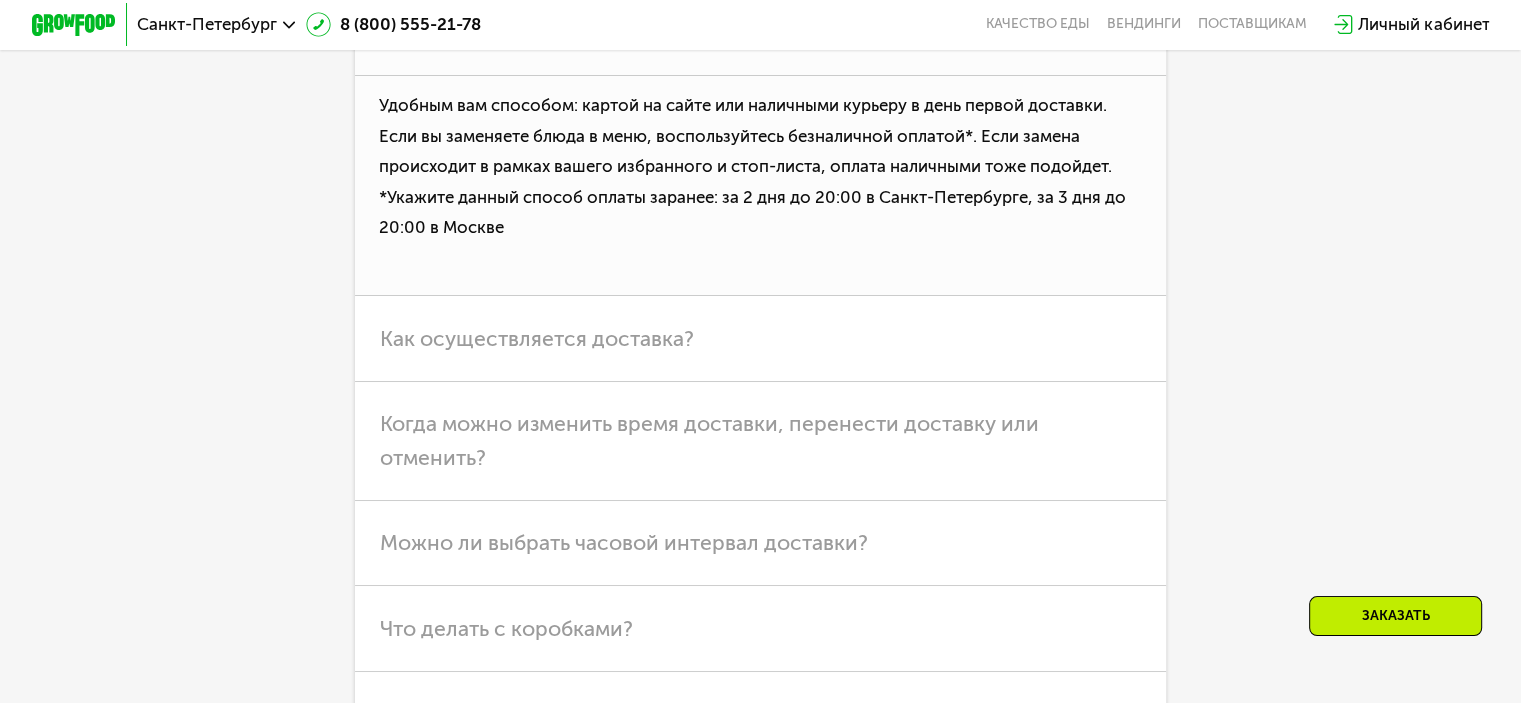 scroll, scrollTop: 5858, scrollLeft: 0, axis: vertical 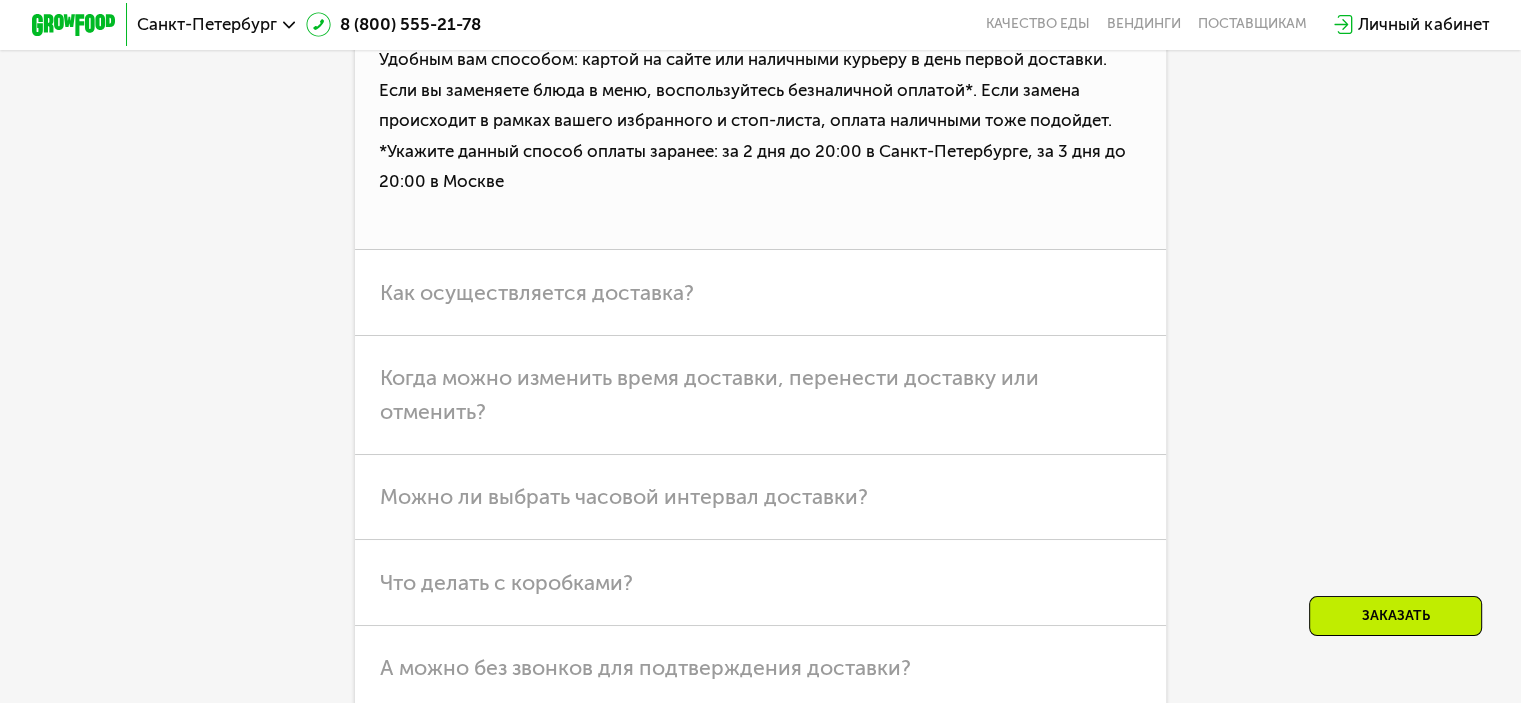 click on "Как осуществляется доставка?" at bounding box center [760, 292] 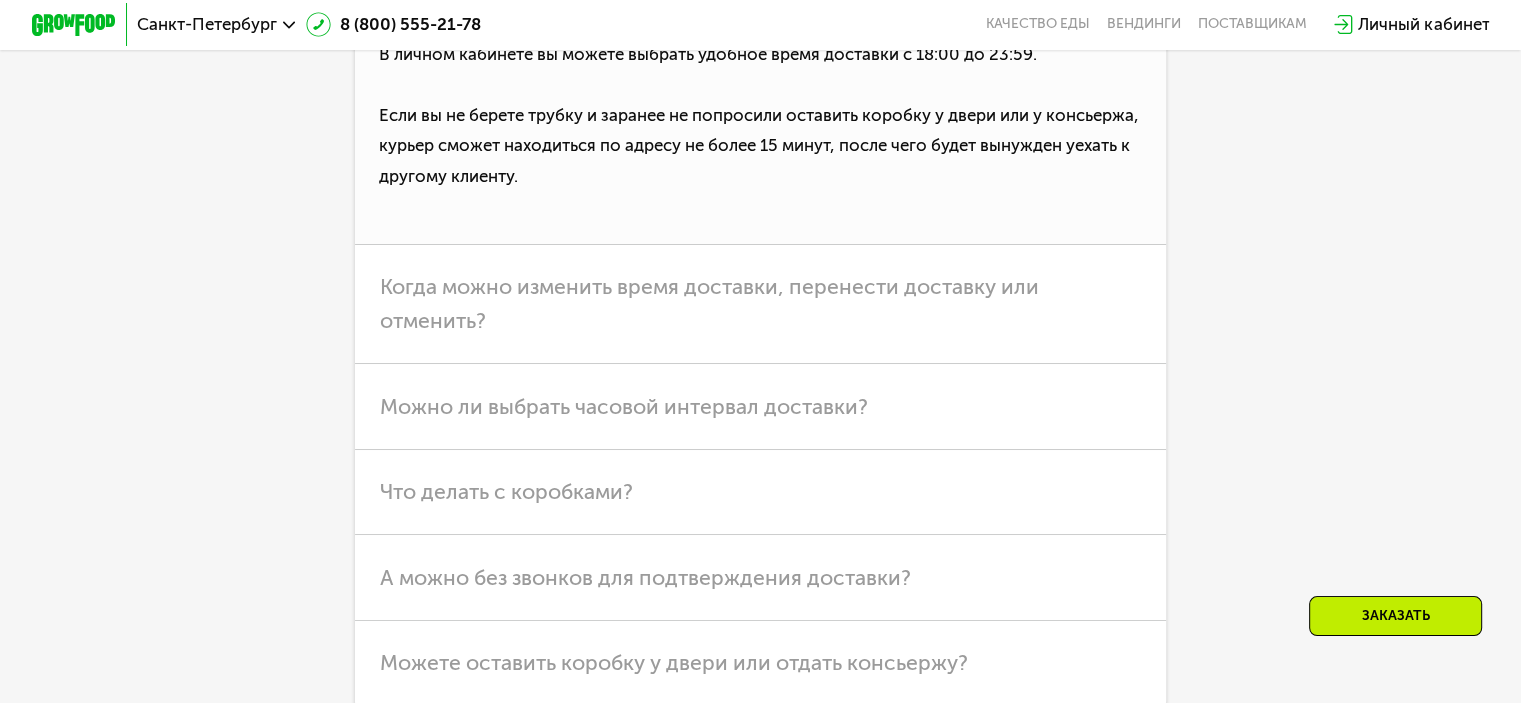 scroll, scrollTop: 6258, scrollLeft: 0, axis: vertical 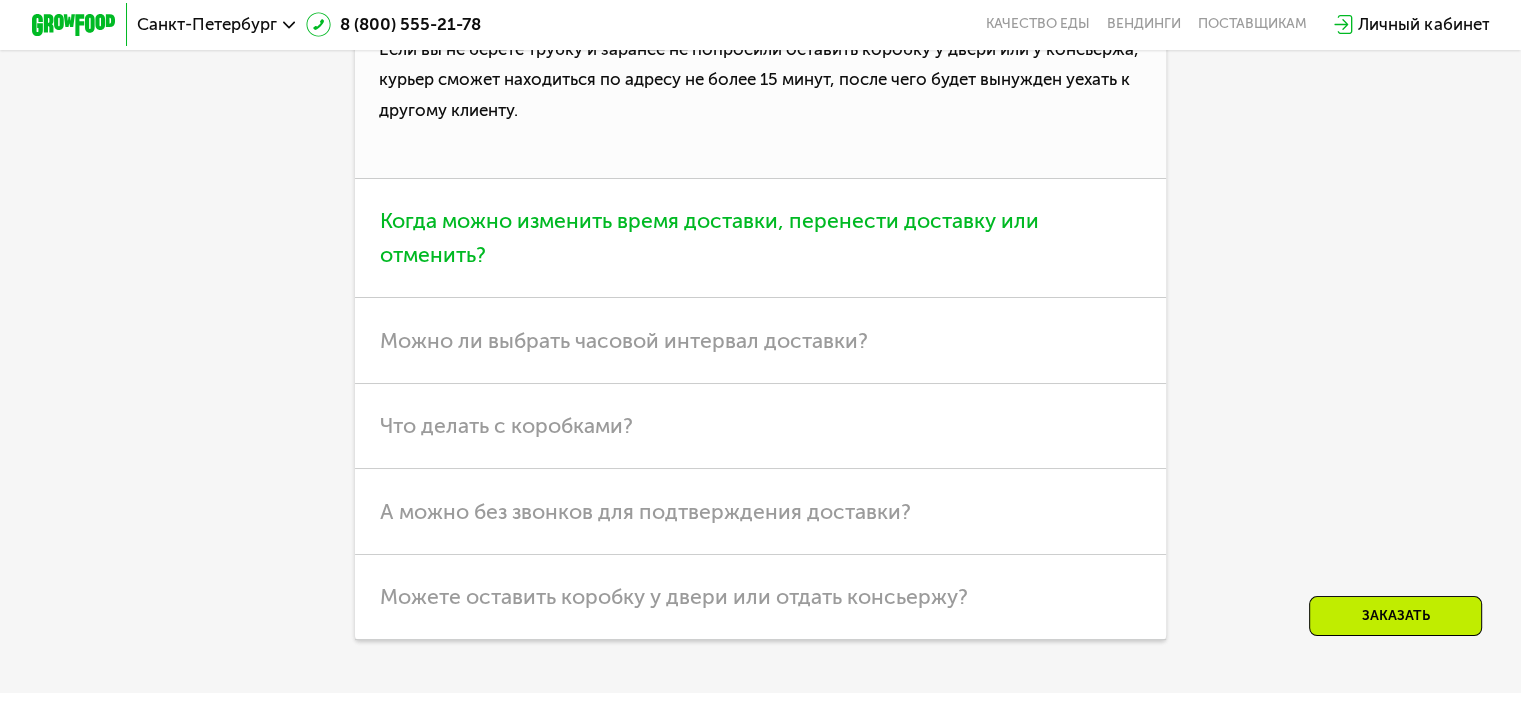 click on "Когда можно изменить время доставки, перенести доставку или отменить?" at bounding box center (760, 238) 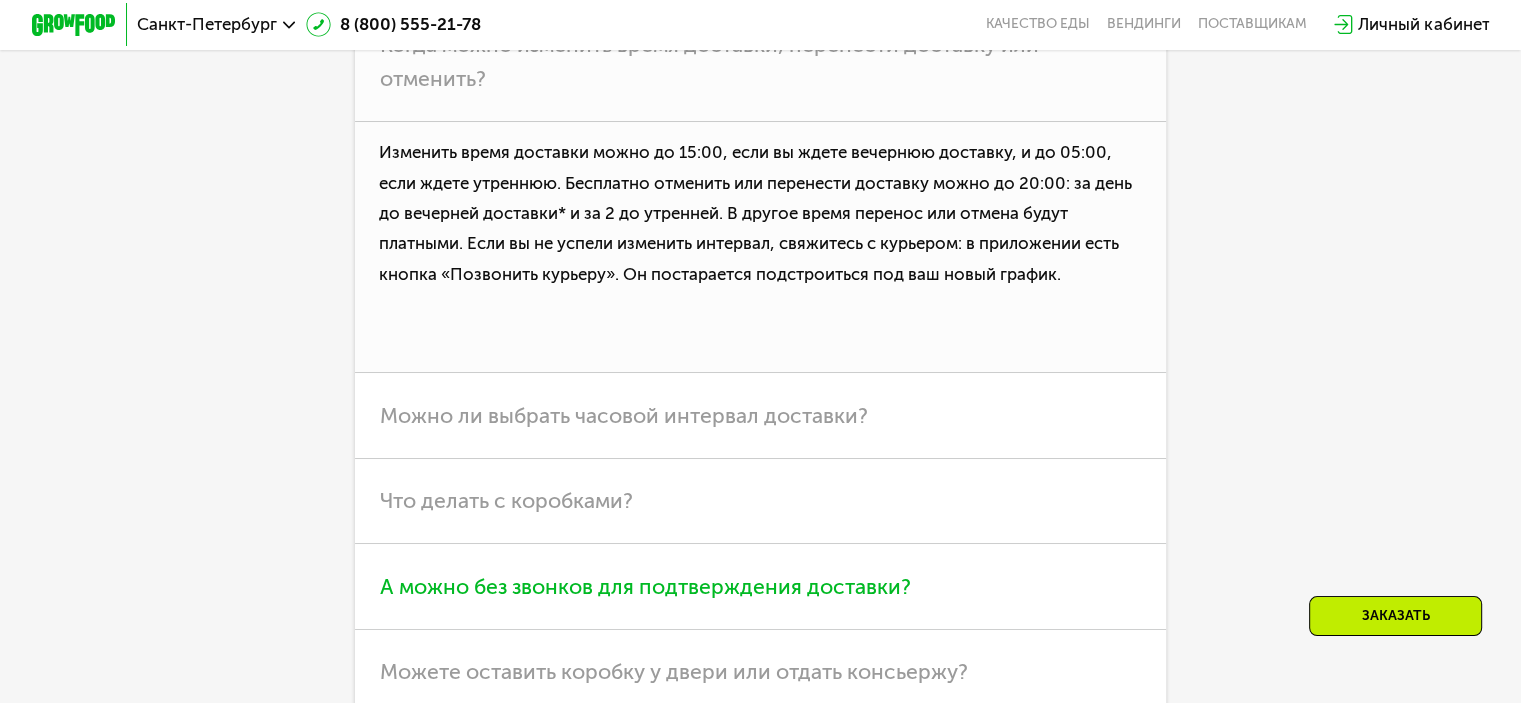 scroll, scrollTop: 5958, scrollLeft: 0, axis: vertical 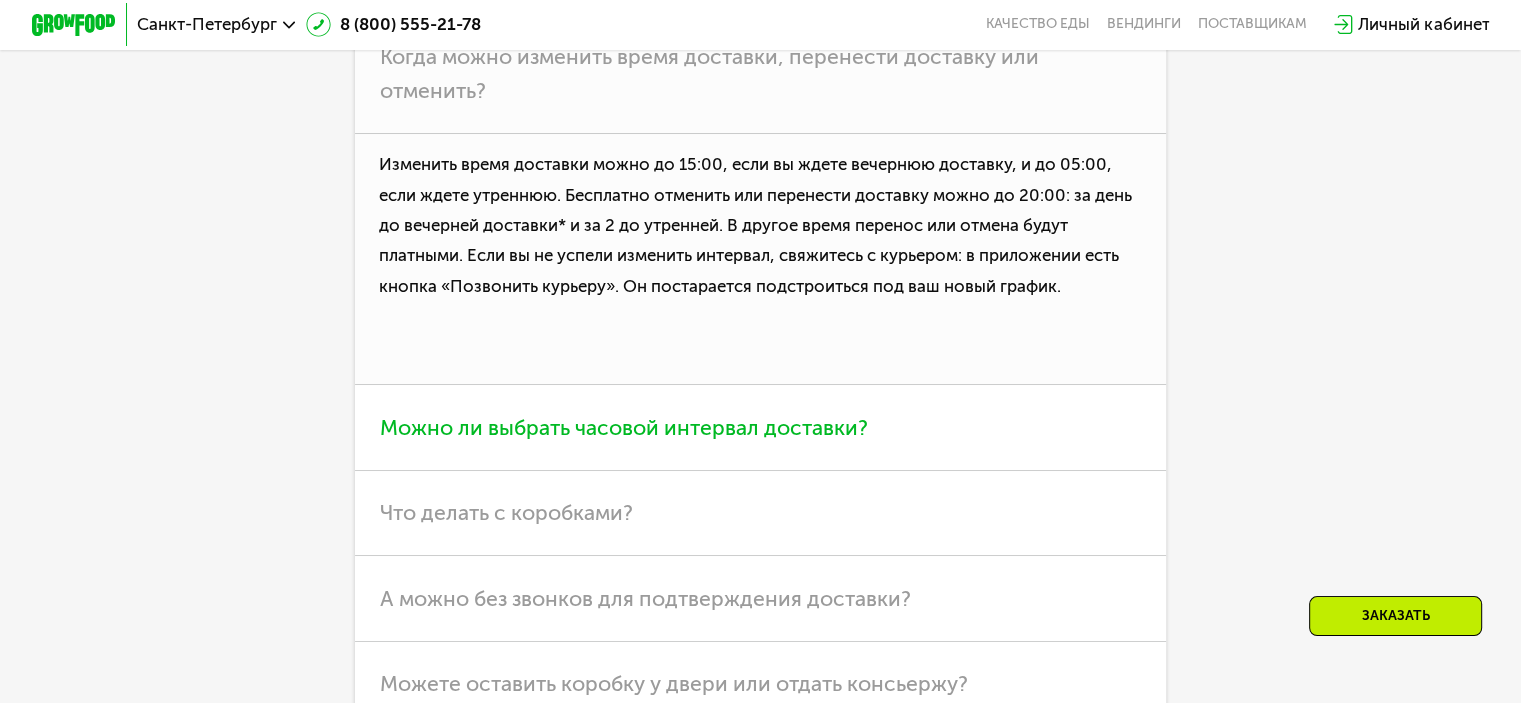 click on "Можно ли выбрать часовой интервал доставки?" at bounding box center (624, 427) 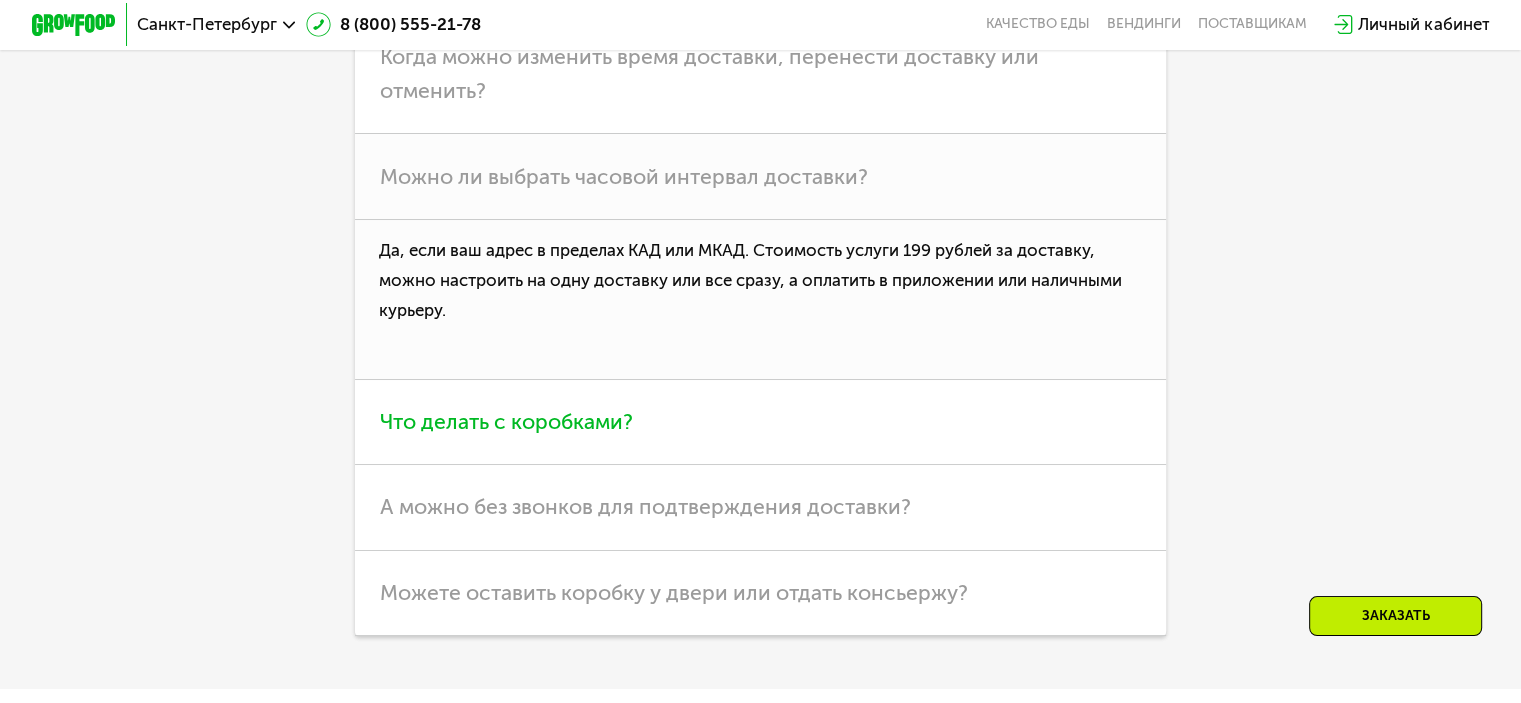 click on "Что делать с коробками?" at bounding box center (760, 422) 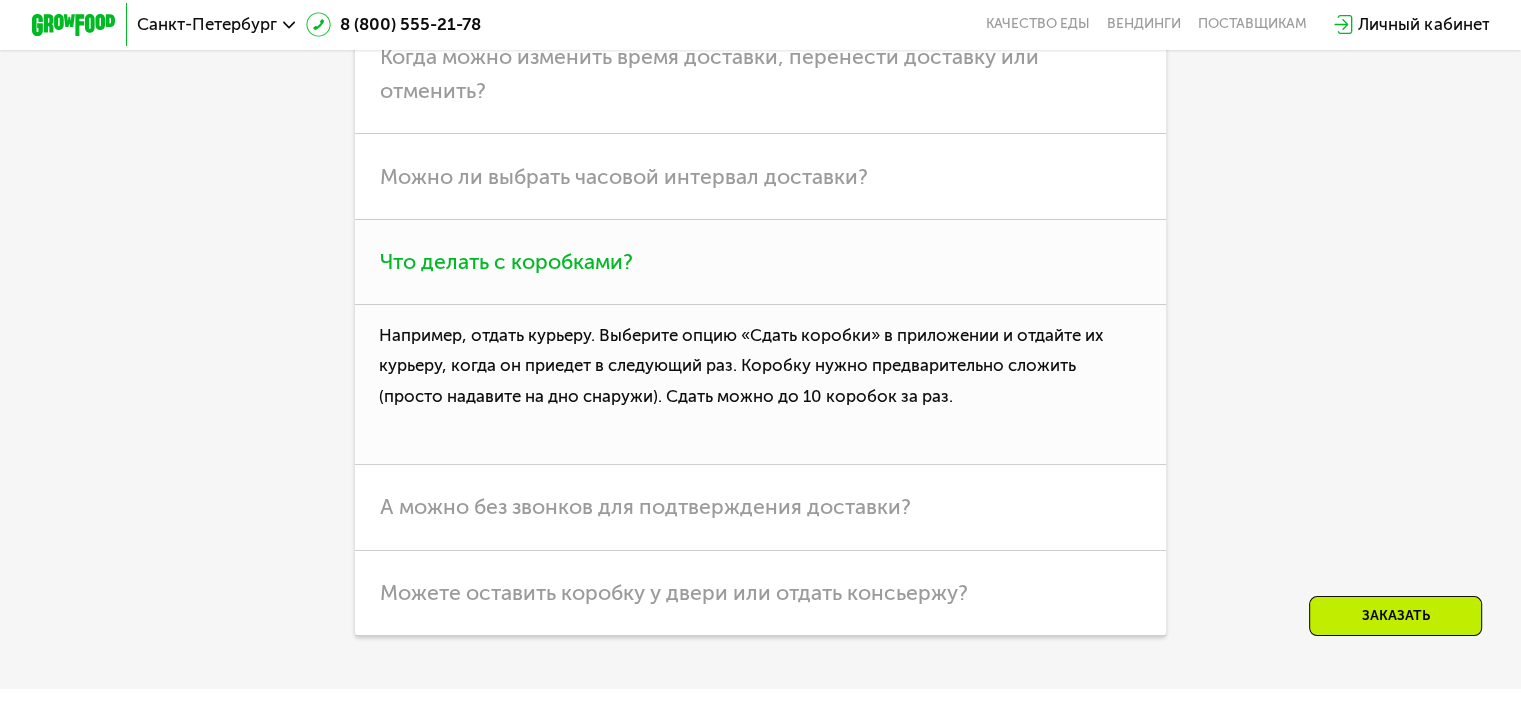 scroll, scrollTop: 6058, scrollLeft: 0, axis: vertical 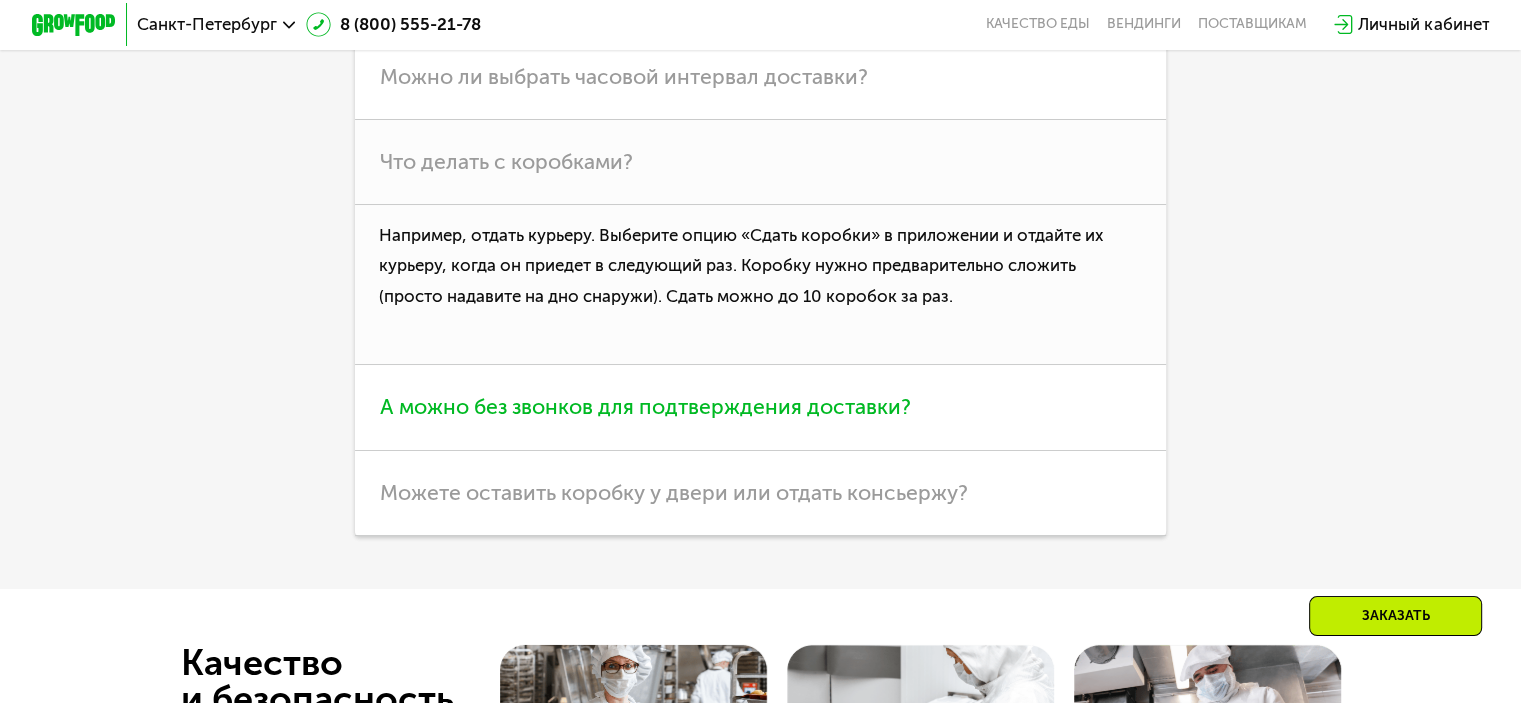 click on "А можно без звонков для подтверждения доставки?" at bounding box center (645, 406) 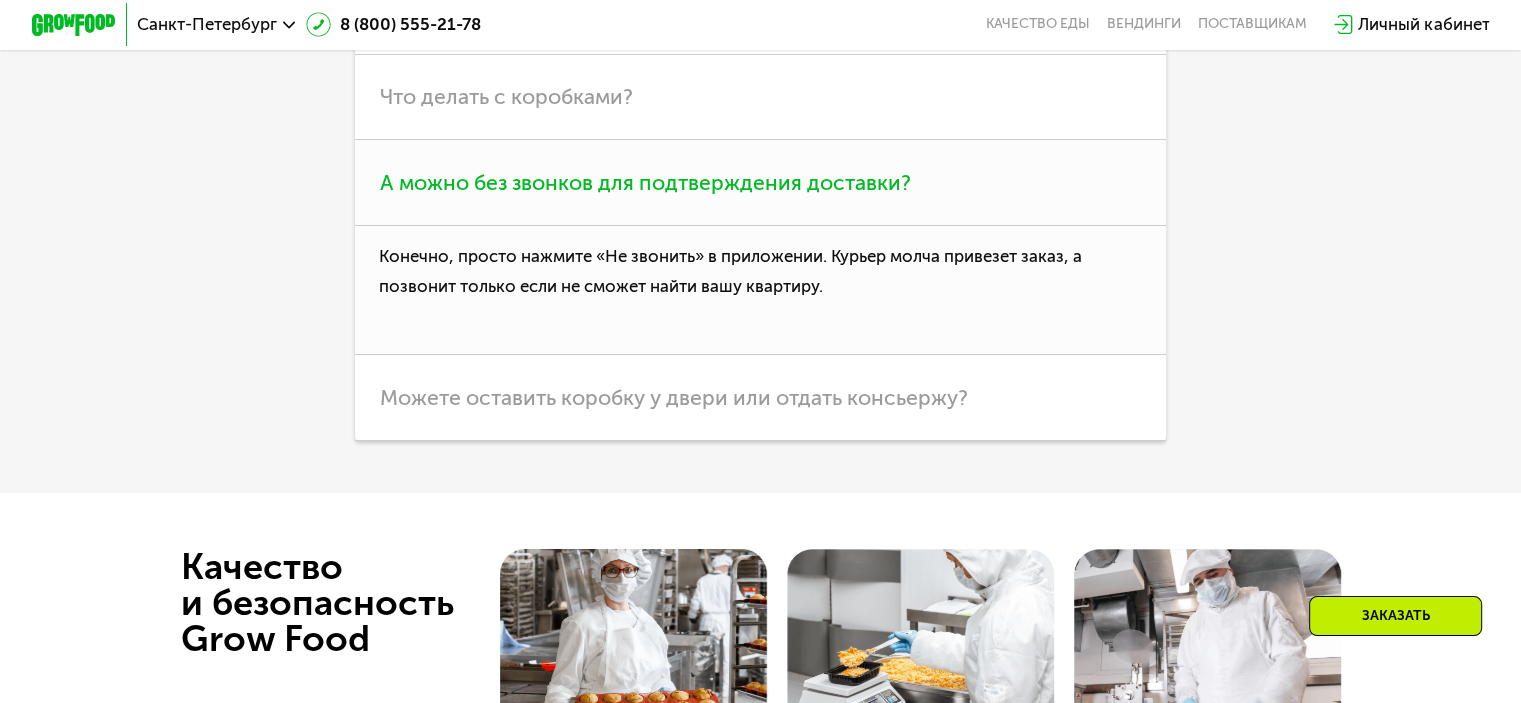scroll, scrollTop: 6158, scrollLeft: 0, axis: vertical 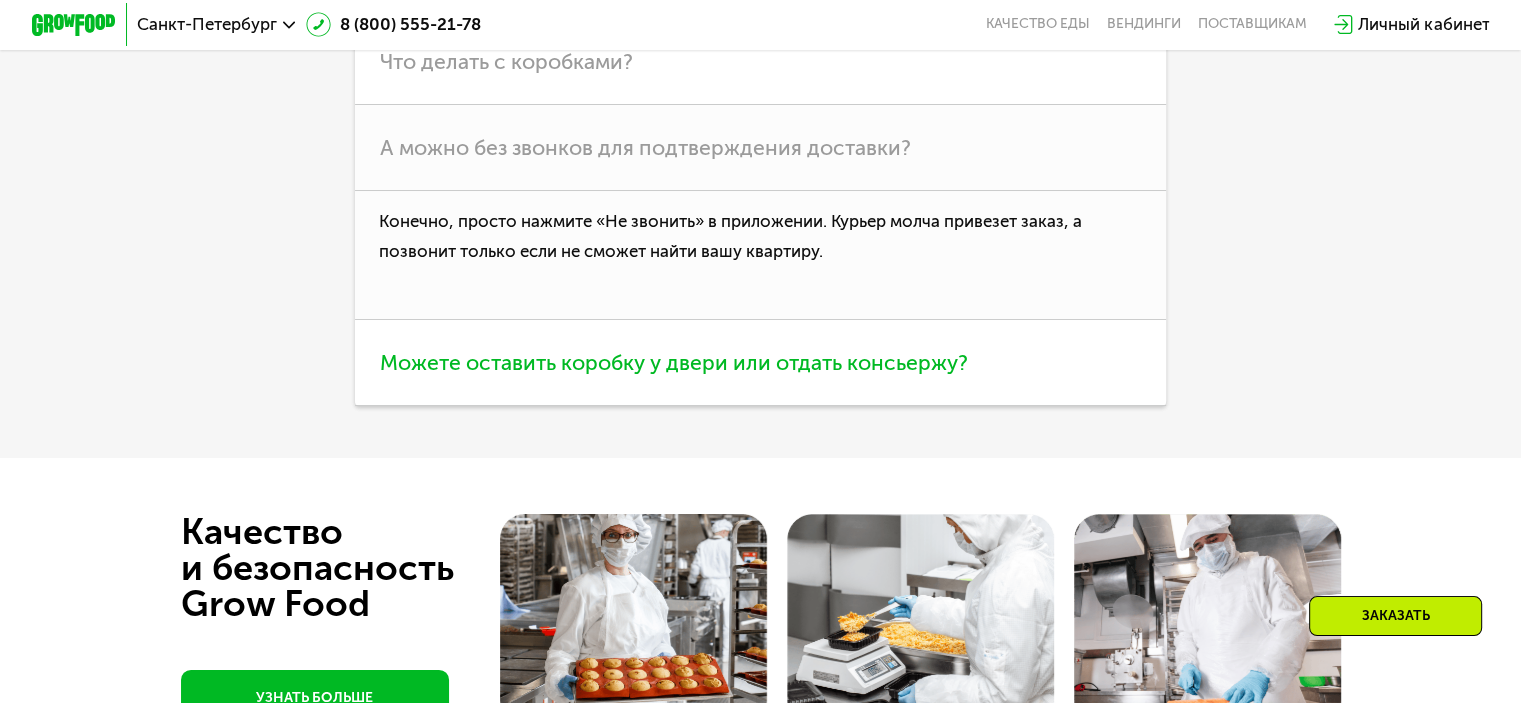 click on "Можете оставить коробку у двери или отдать консьержу?" at bounding box center [760, 362] 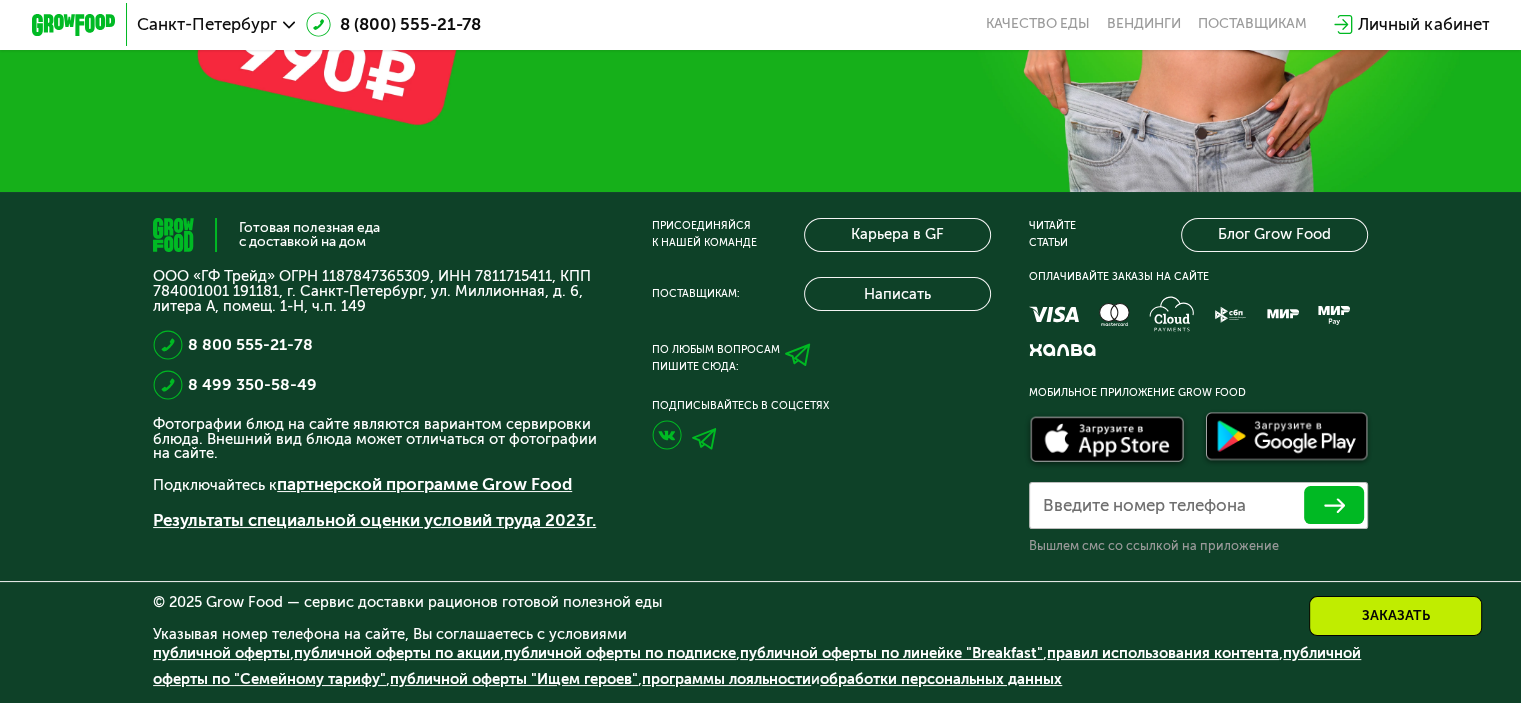 scroll, scrollTop: 7336, scrollLeft: 0, axis: vertical 